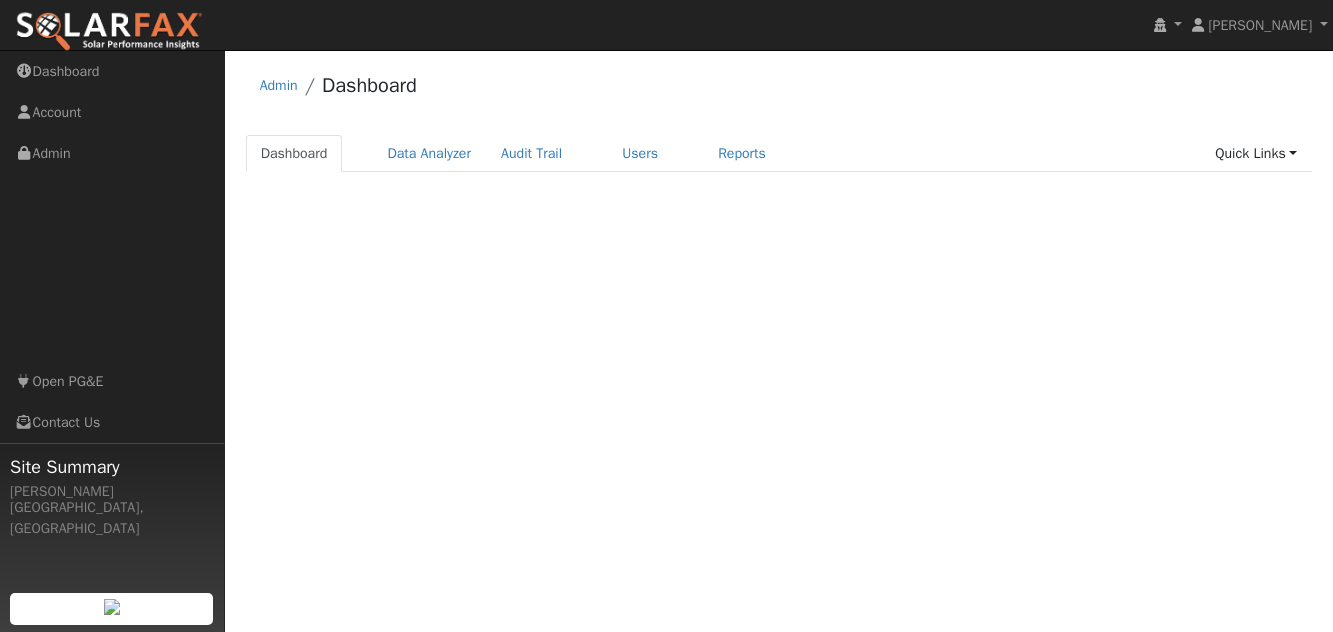 scroll, scrollTop: 0, scrollLeft: 0, axis: both 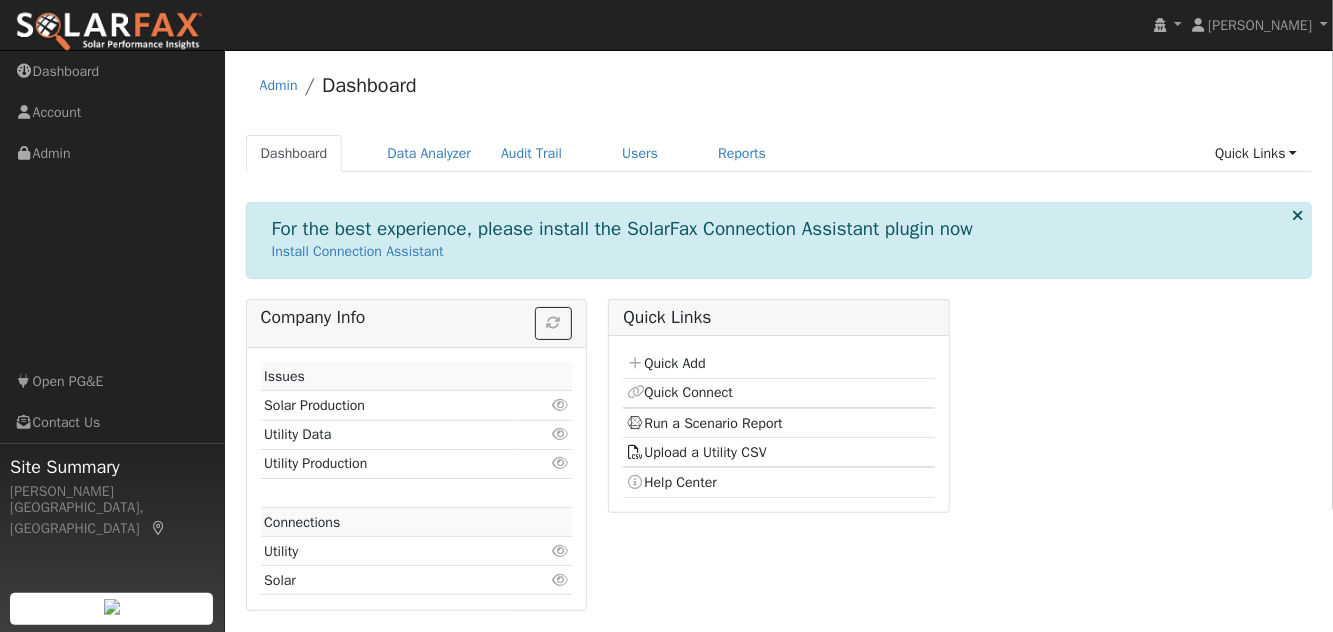 click on "Company Info  Issues Solar Production Click to view Utility Data Click to view Utility Production Click to view     Connections Utility Click to view Solar Click to view Quick Links  Quick Add  Quick Connect  Run a Scenario Report  Upload a Utility CSV  Help Center" at bounding box center (779, 462) 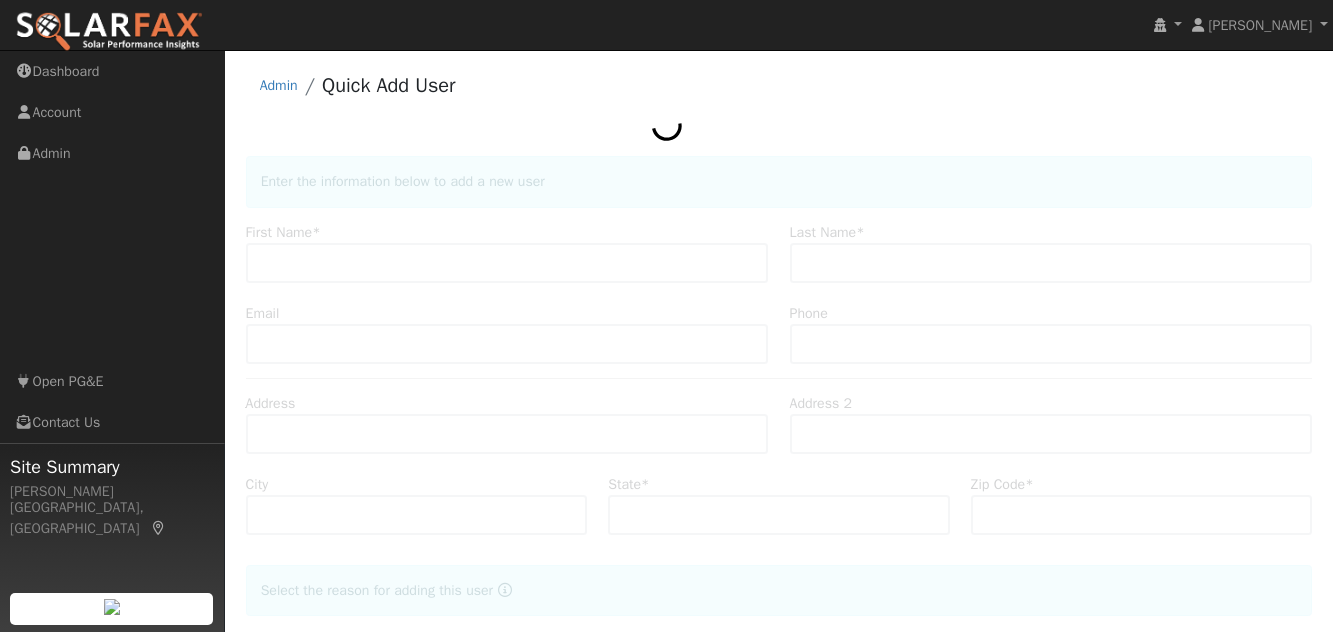 scroll, scrollTop: 0, scrollLeft: 0, axis: both 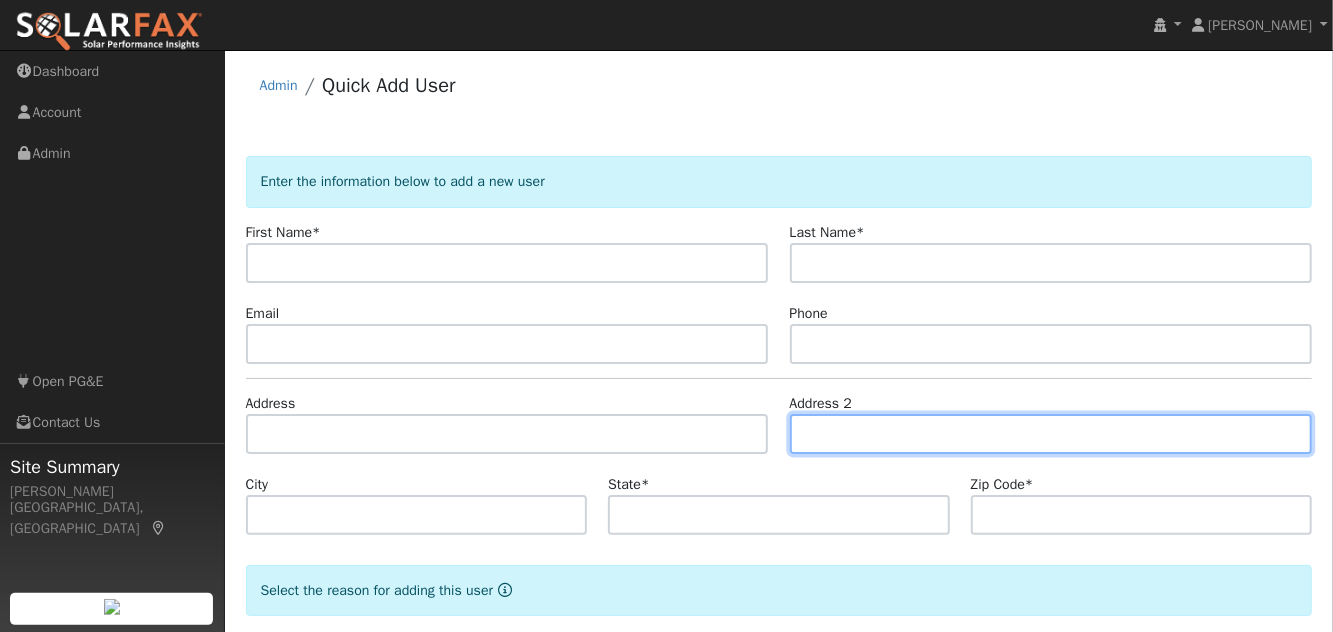 click at bounding box center (1051, 434) 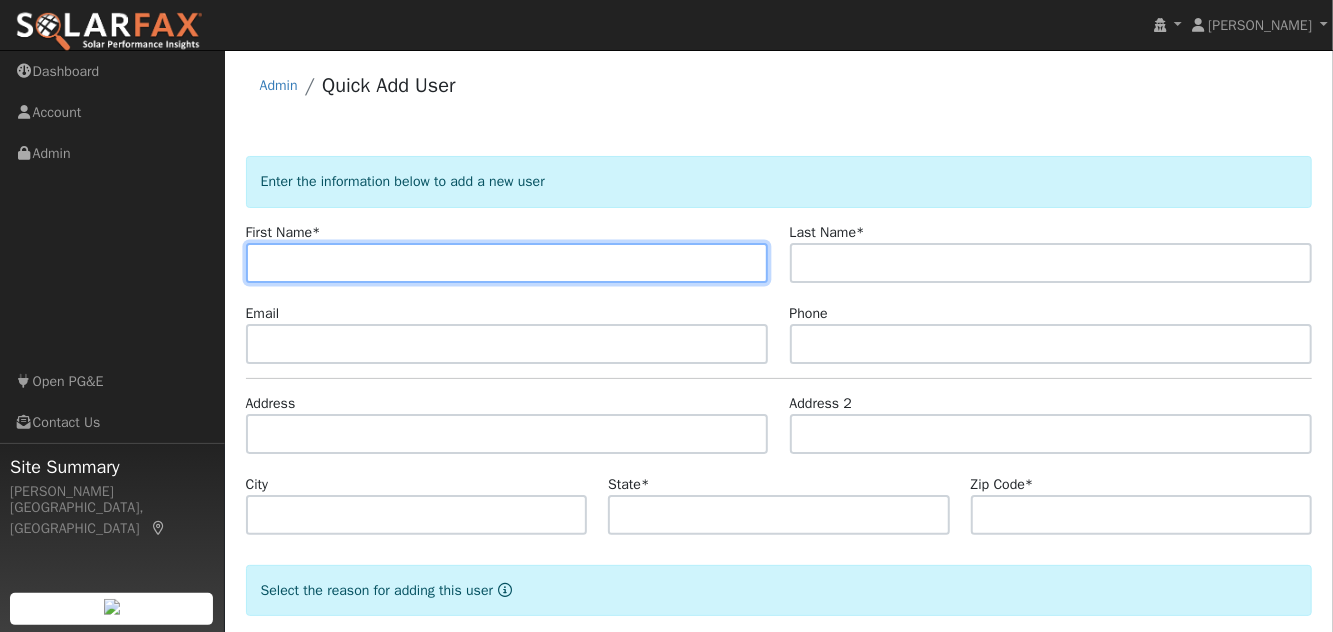 click at bounding box center (507, 263) 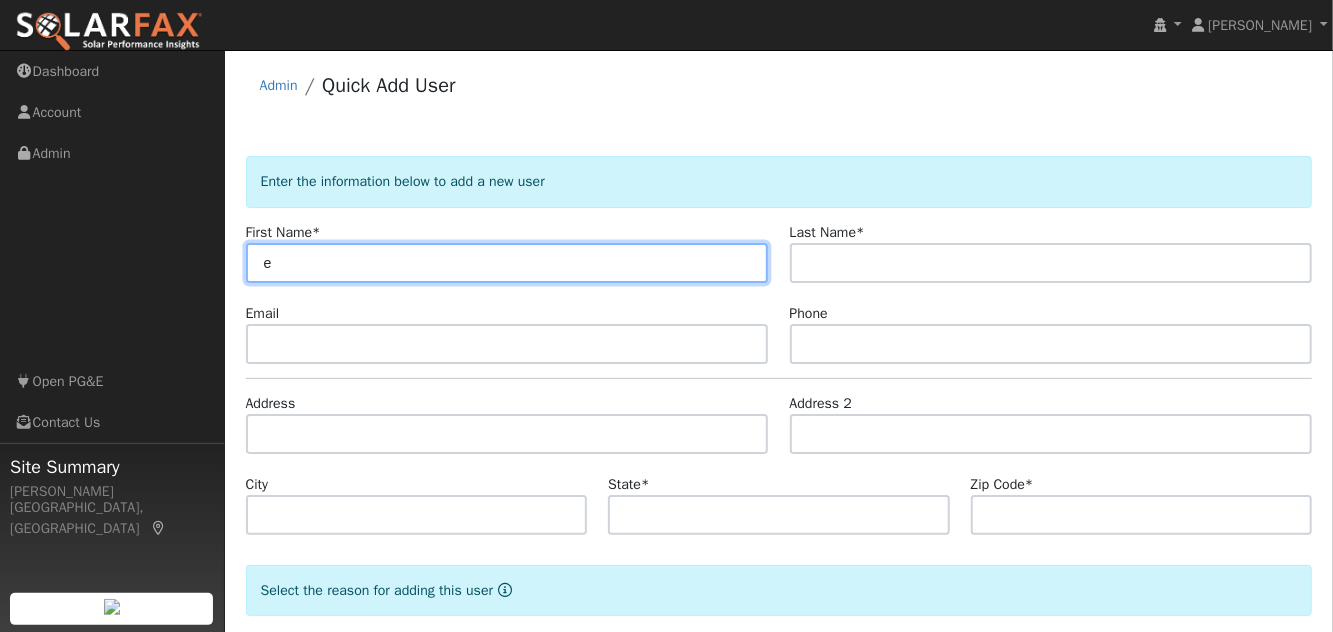 type on "e" 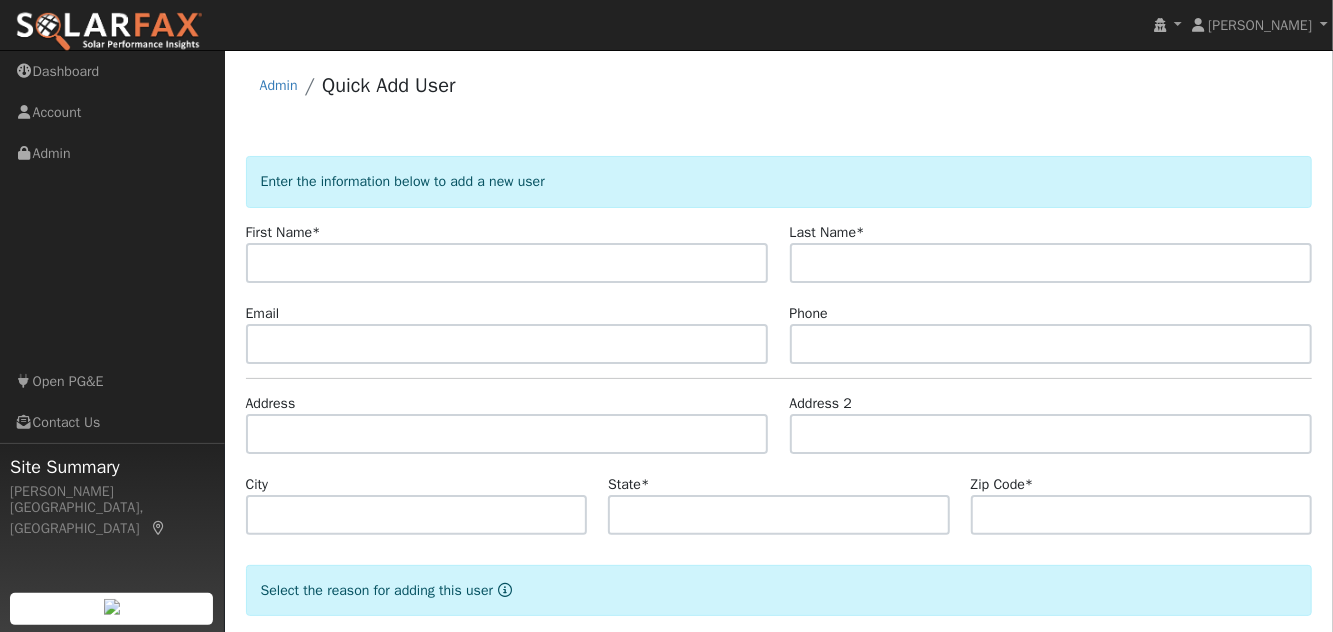 click on "Admin
Quick Add User" at bounding box center (779, 90) 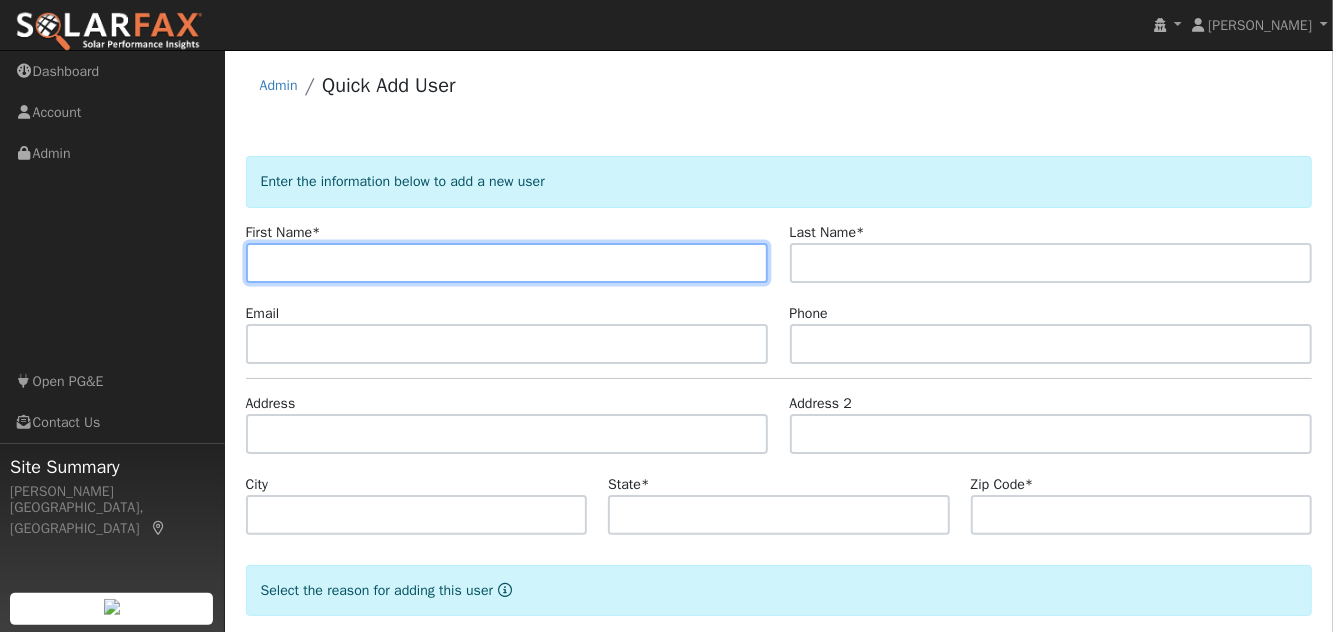 click at bounding box center [507, 263] 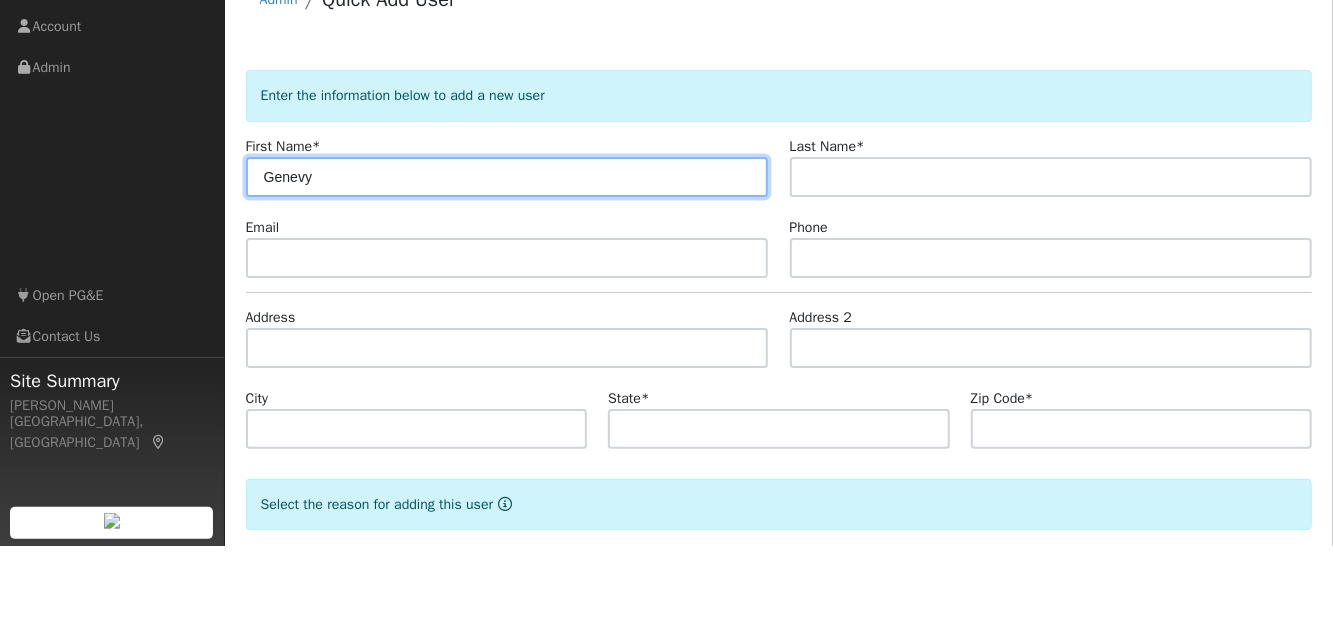 type on "Genevy" 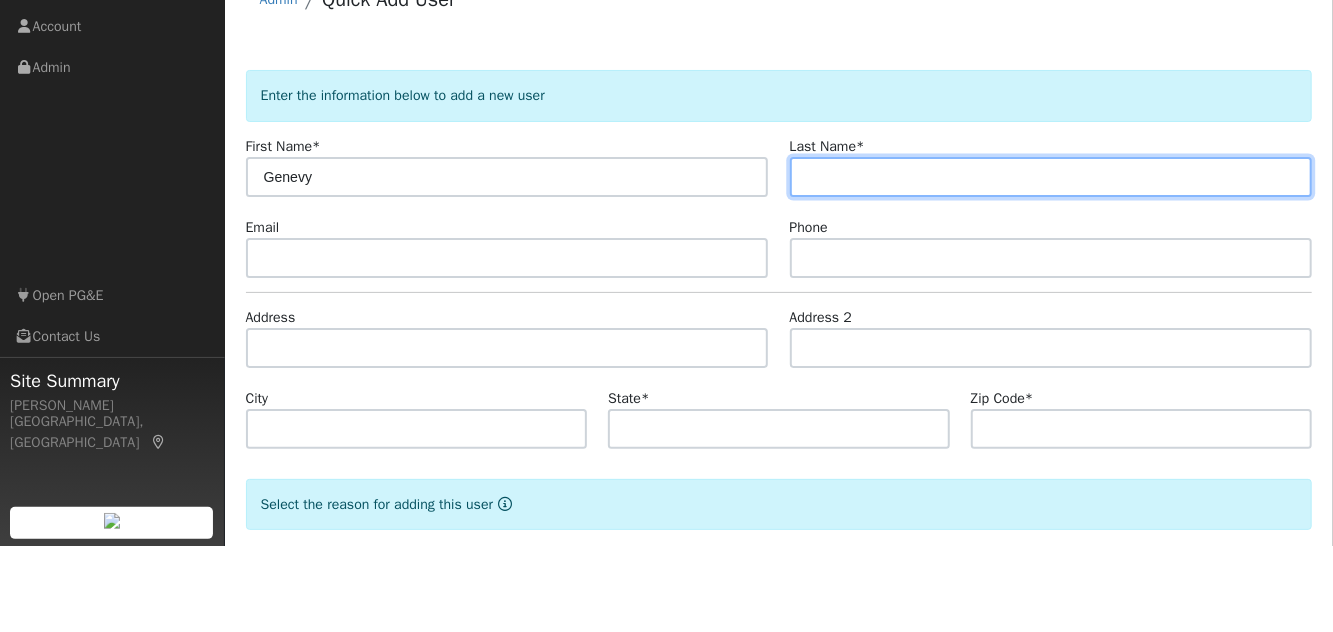 click at bounding box center [1051, 263] 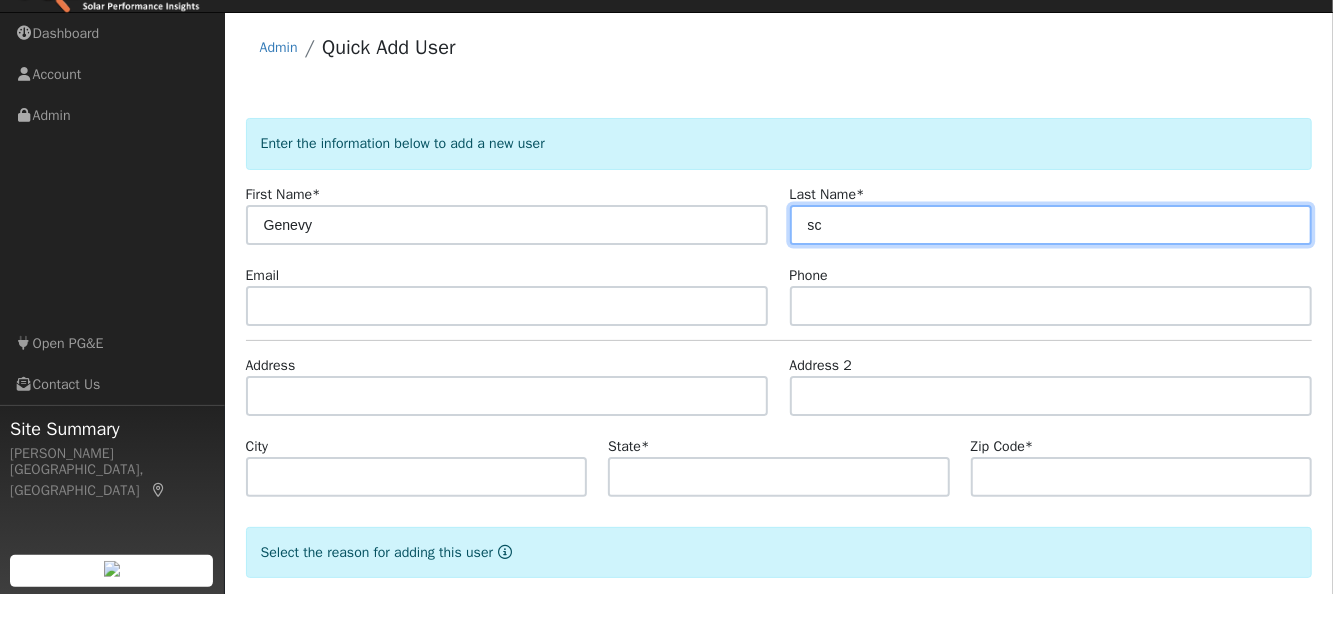 type on "s" 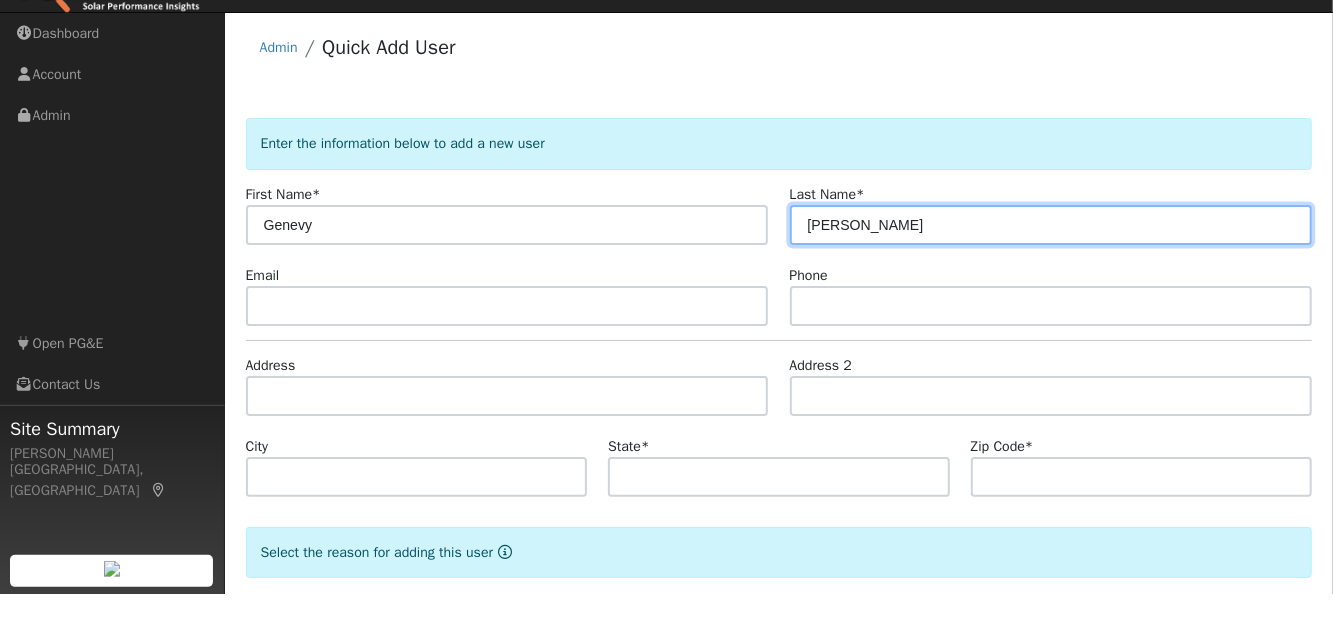 type on "Scott" 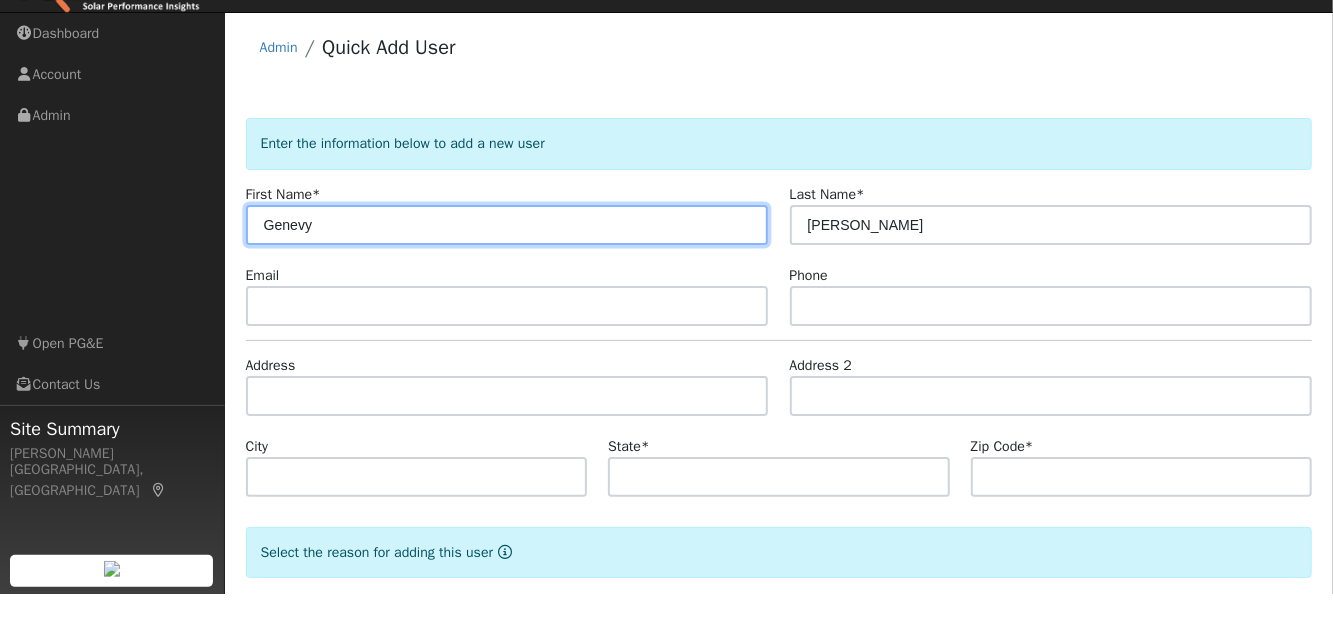 click on "Genevy" at bounding box center (507, 263) 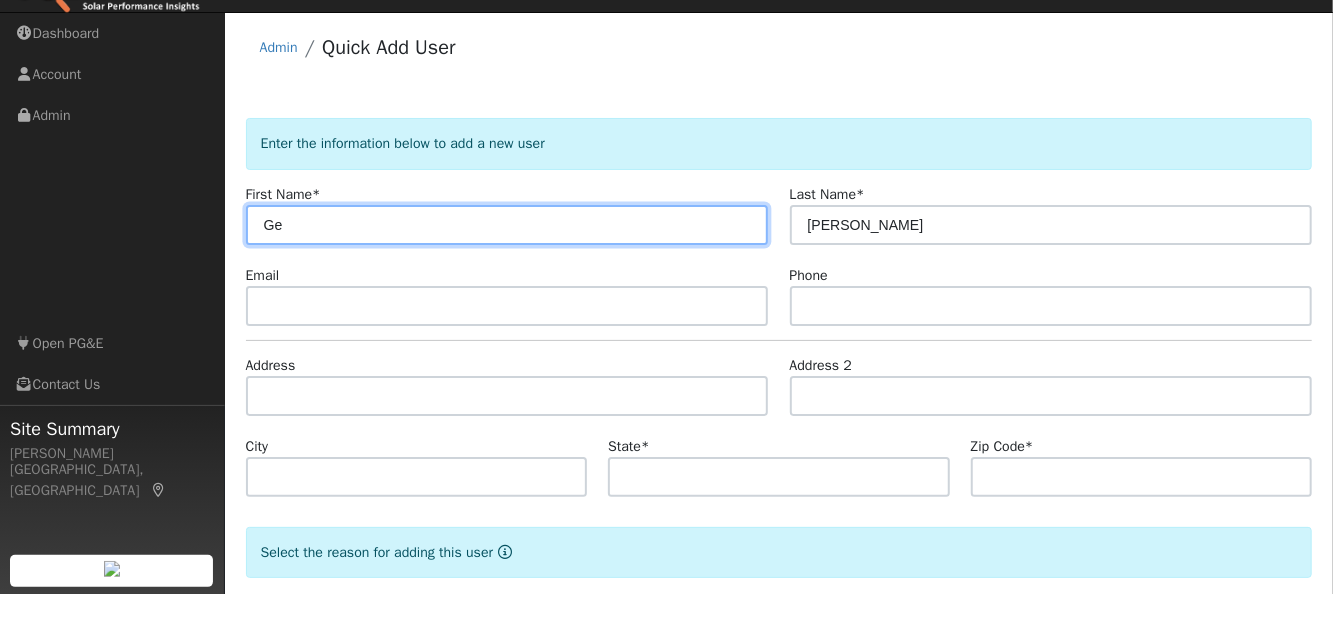 type on "G" 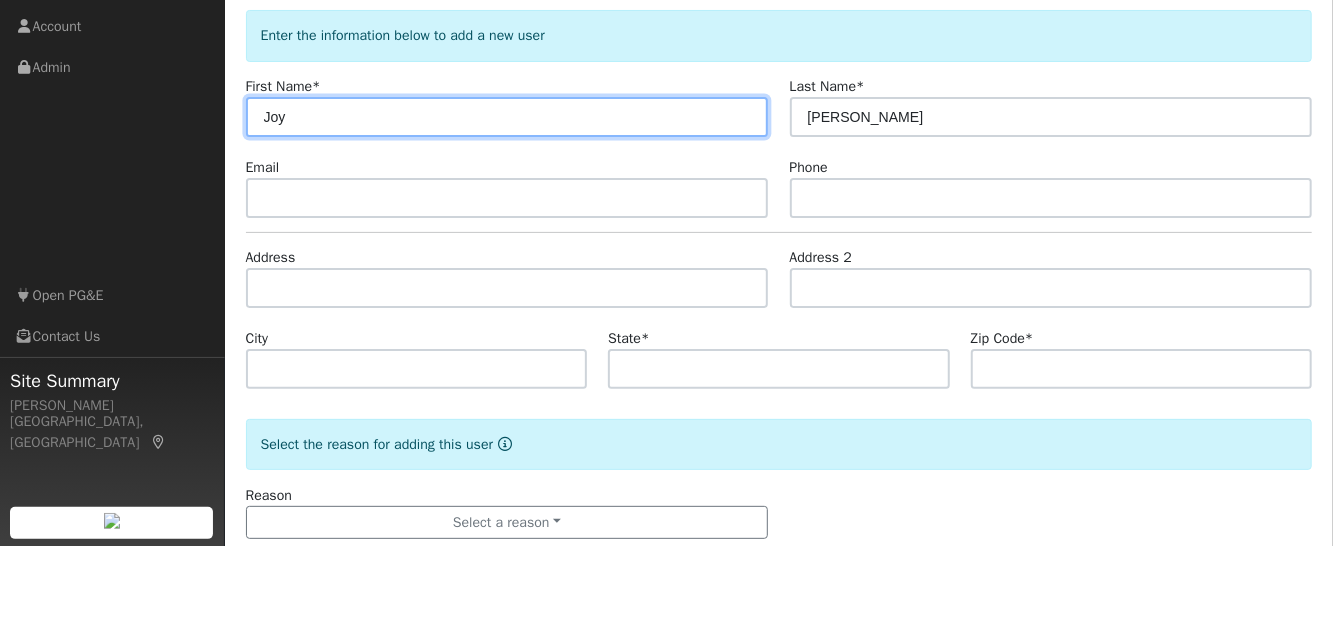 scroll, scrollTop: 80, scrollLeft: 0, axis: vertical 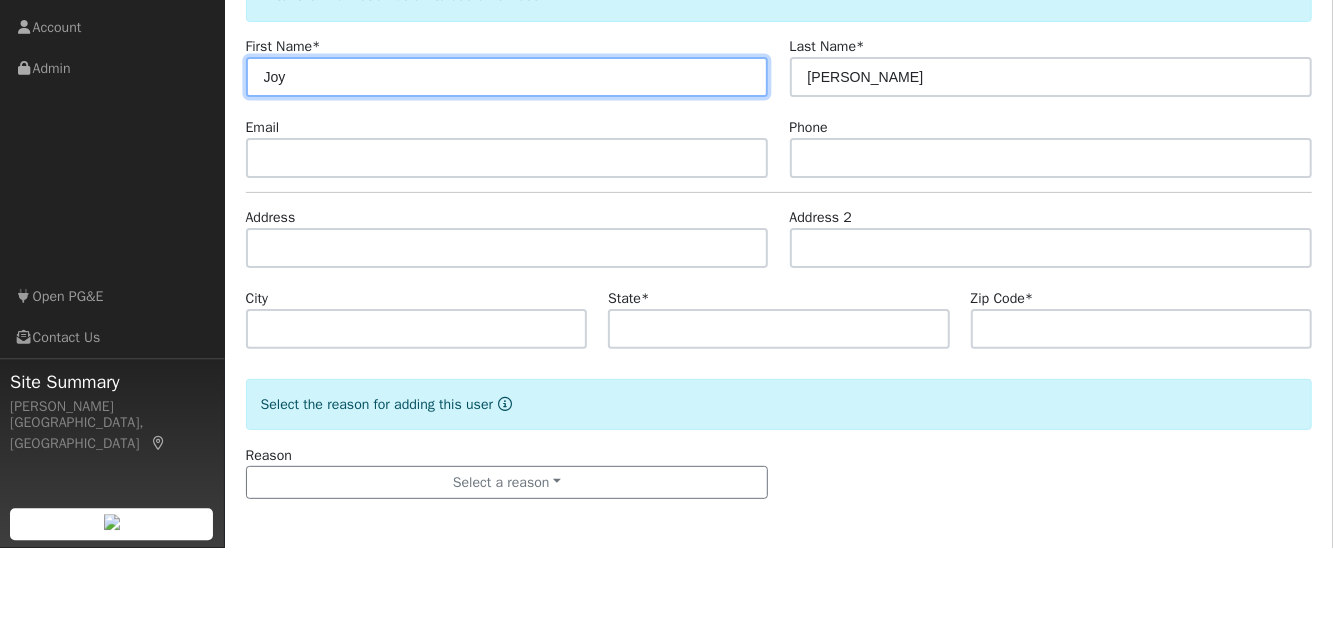 type on "Joy" 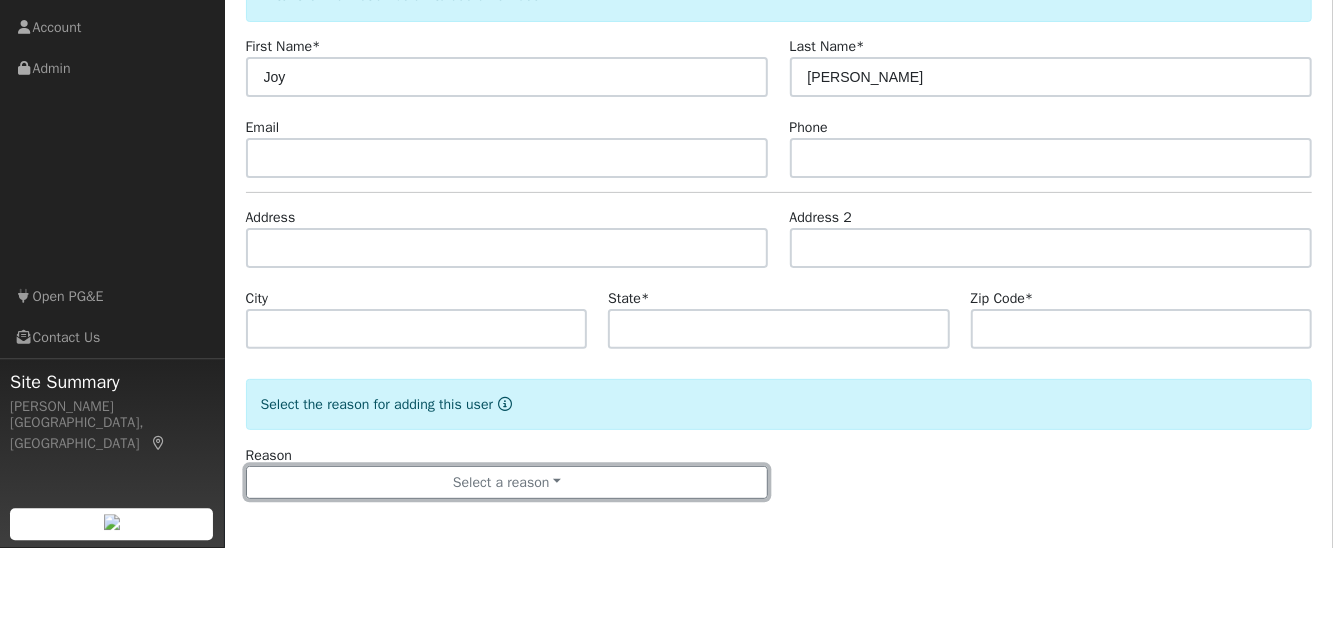 click on "Select a reason" at bounding box center (507, 568) 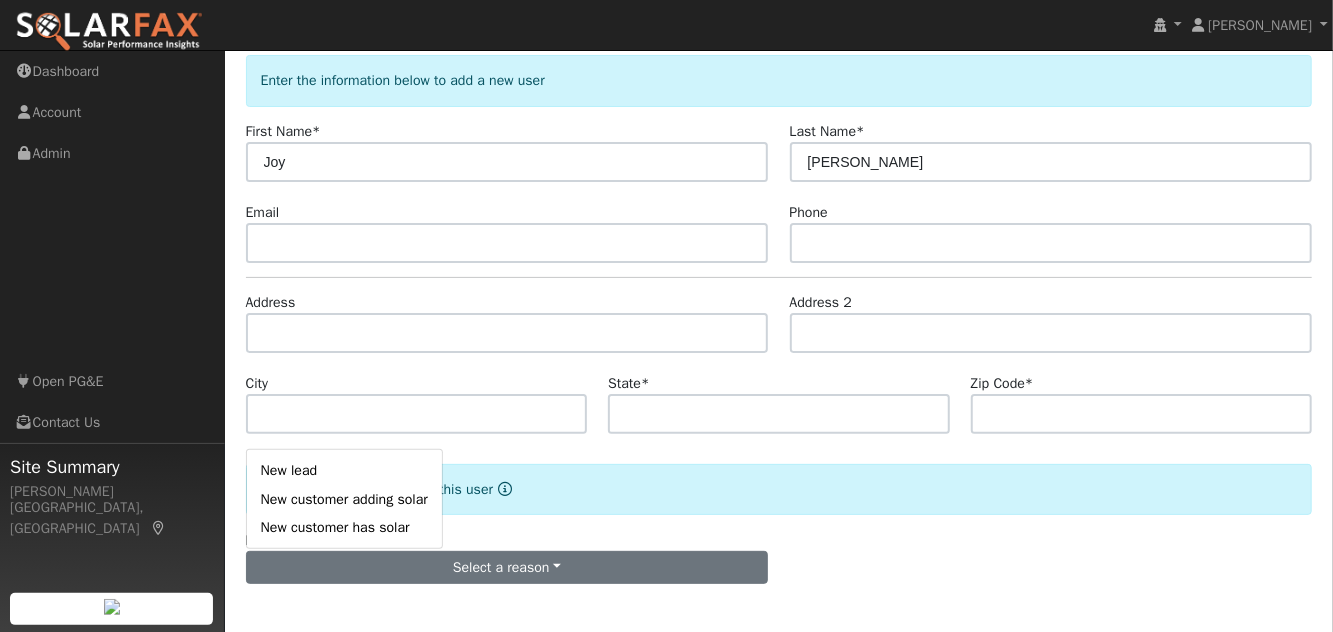click on "New lead" at bounding box center [344, 471] 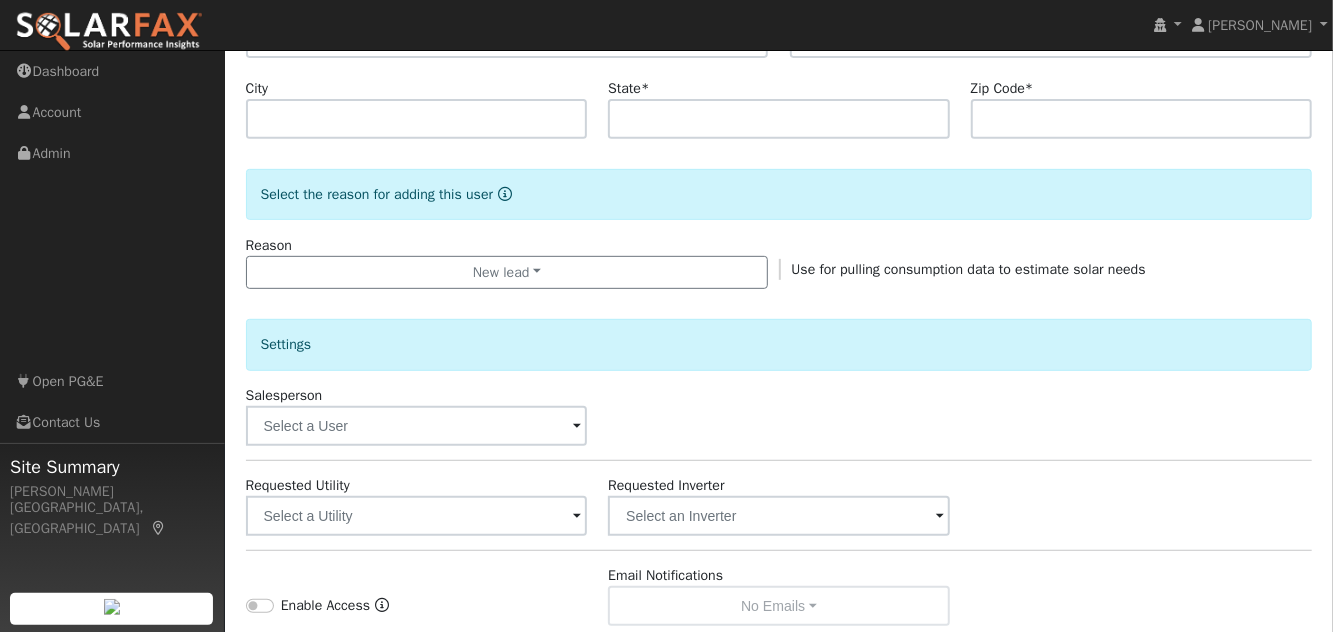 scroll, scrollTop: 399, scrollLeft: 0, axis: vertical 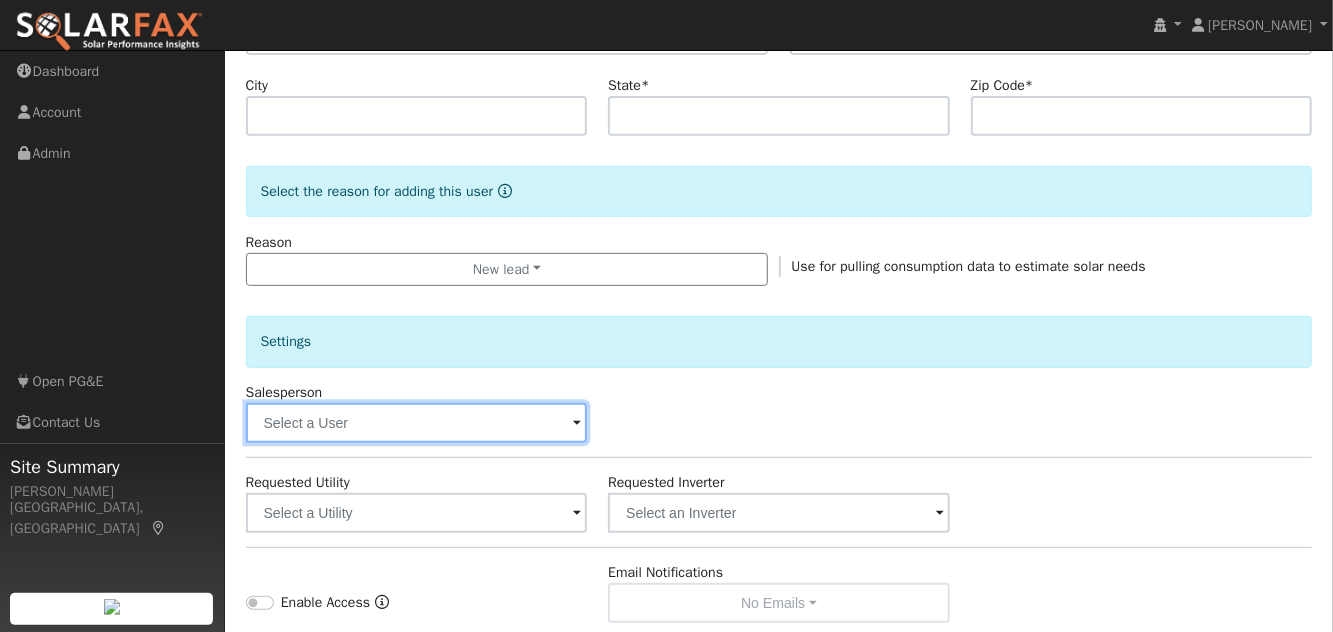 click at bounding box center (417, 423) 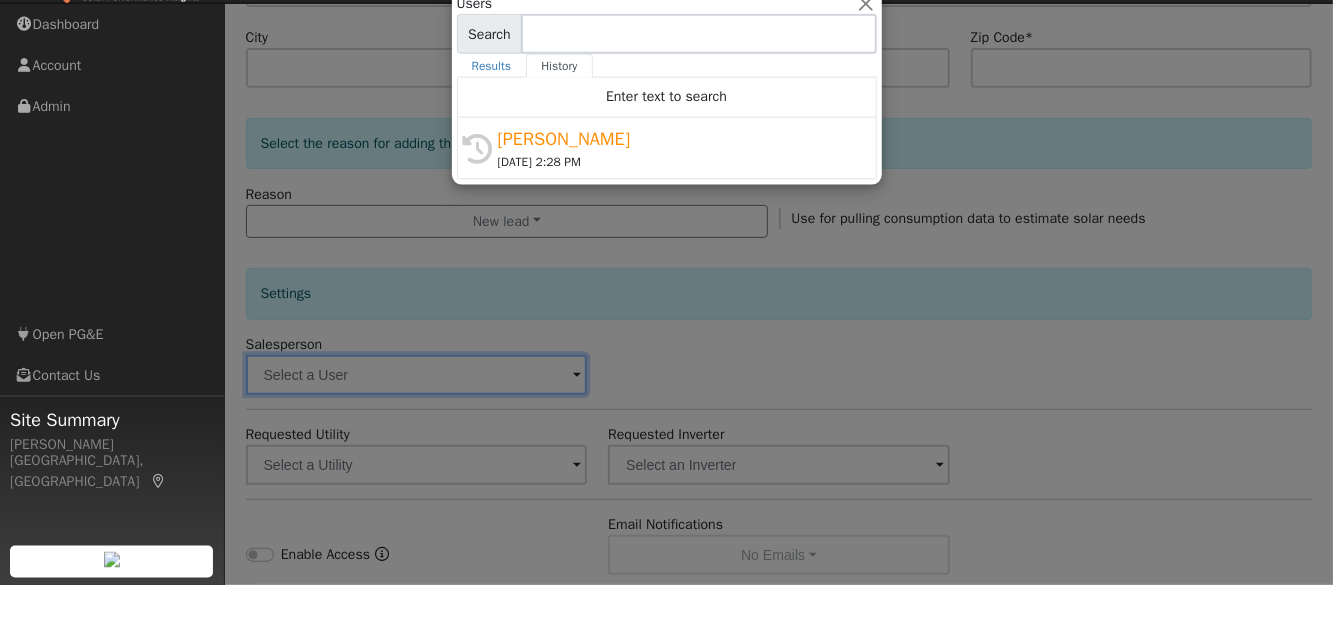 scroll, scrollTop: 447, scrollLeft: 0, axis: vertical 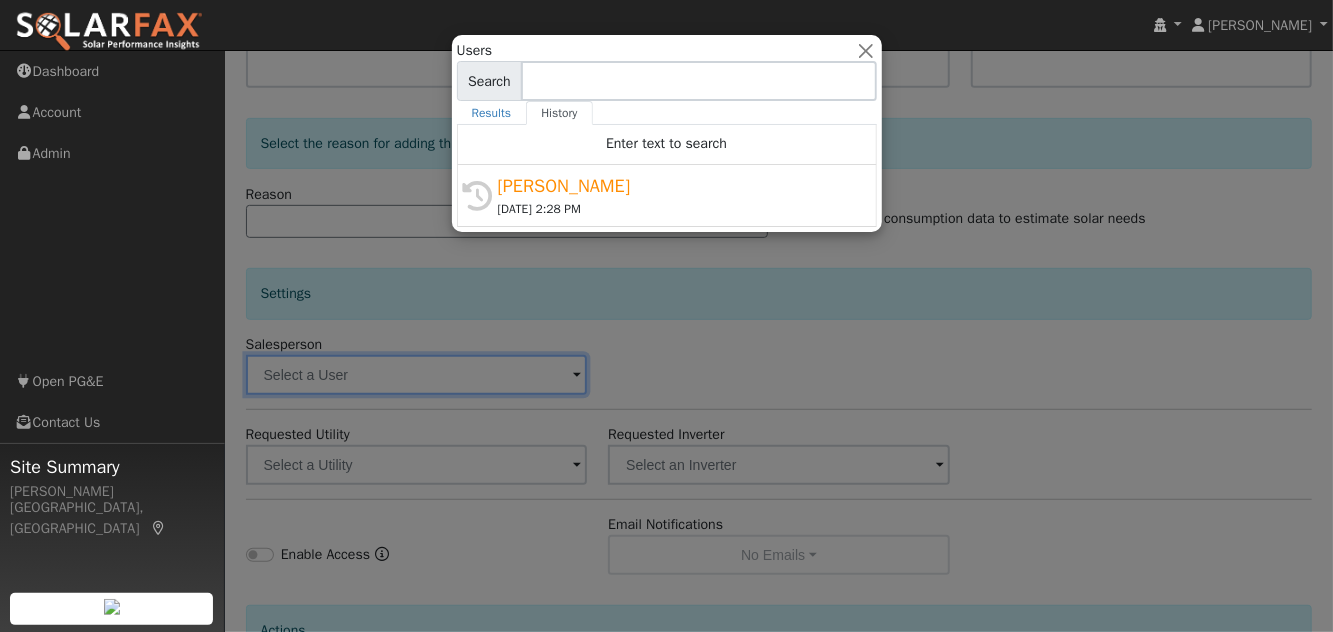 click on "[PERSON_NAME]" at bounding box center (676, 186) 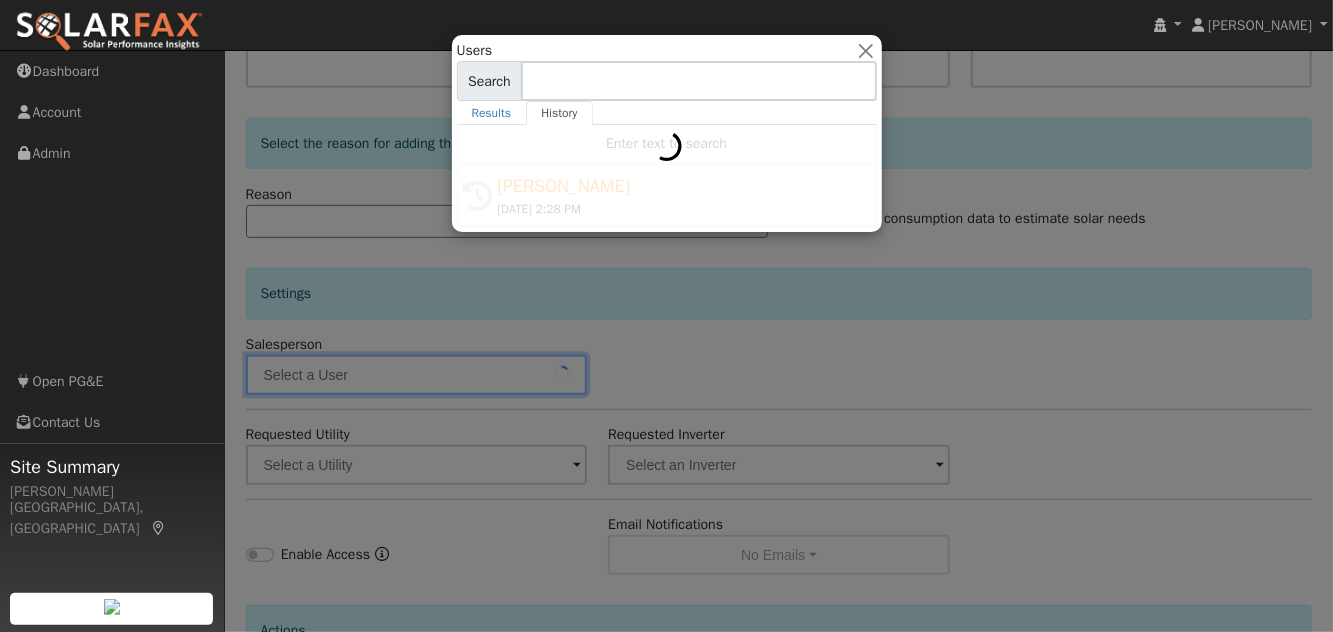 type on "[PERSON_NAME]" 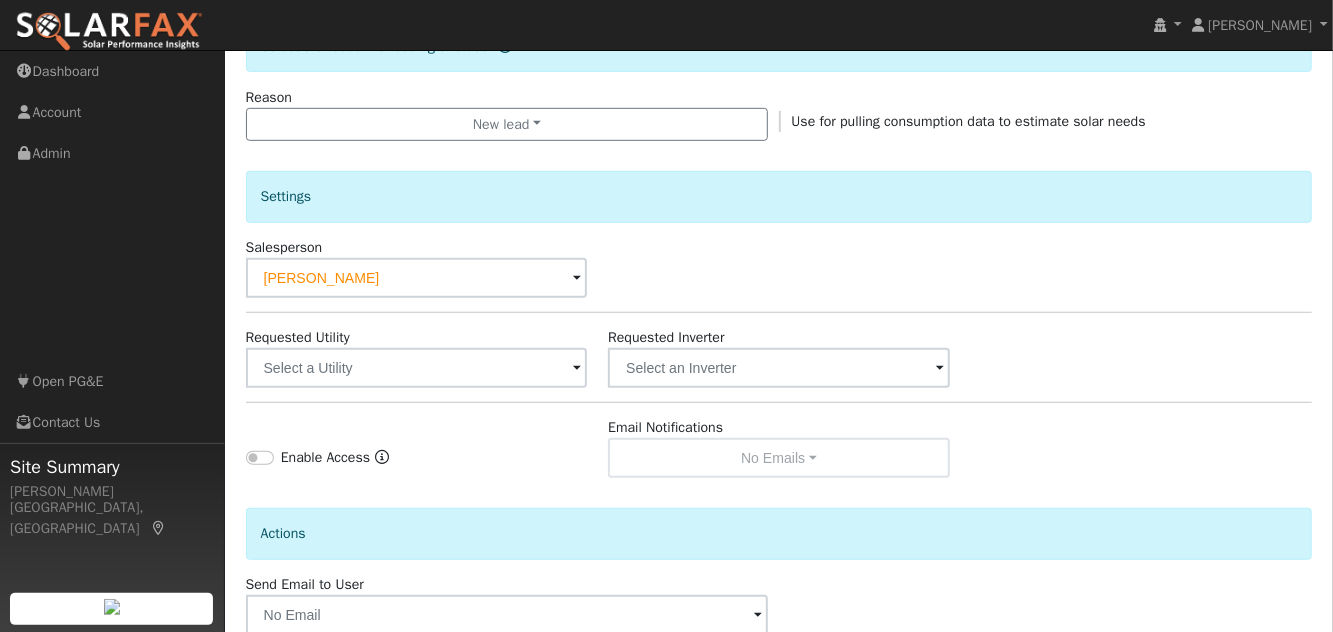 scroll, scrollTop: 560, scrollLeft: 0, axis: vertical 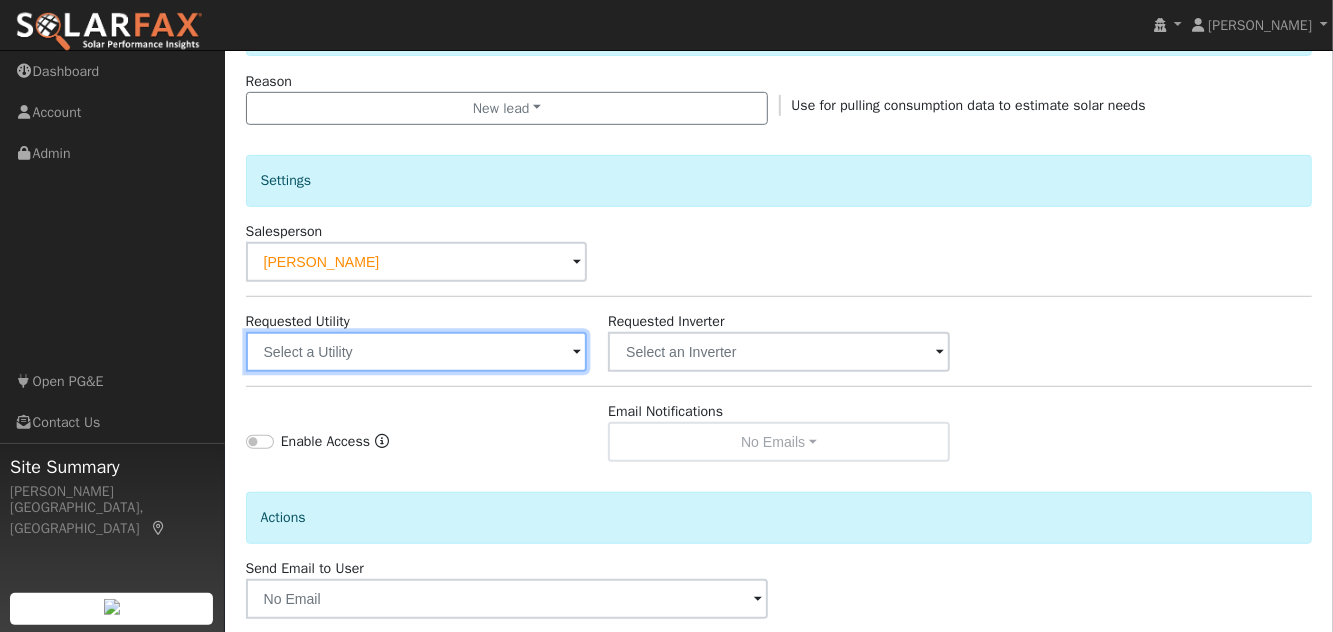click at bounding box center (417, 352) 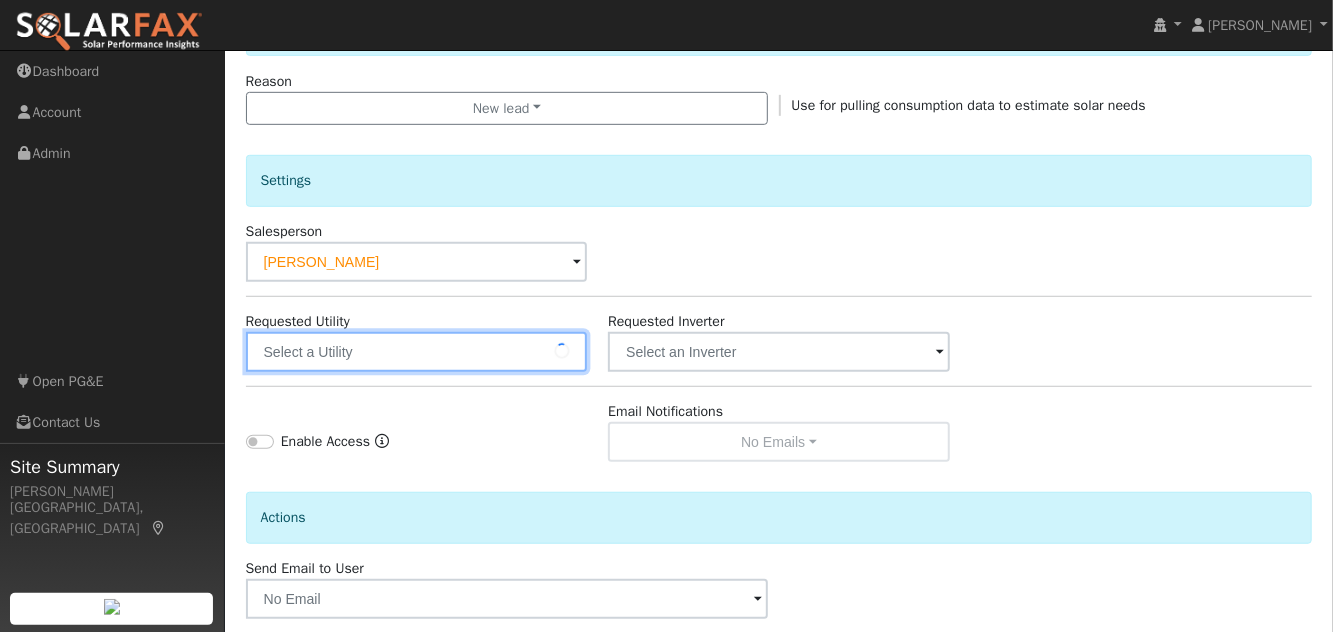 scroll, scrollTop: 576, scrollLeft: 0, axis: vertical 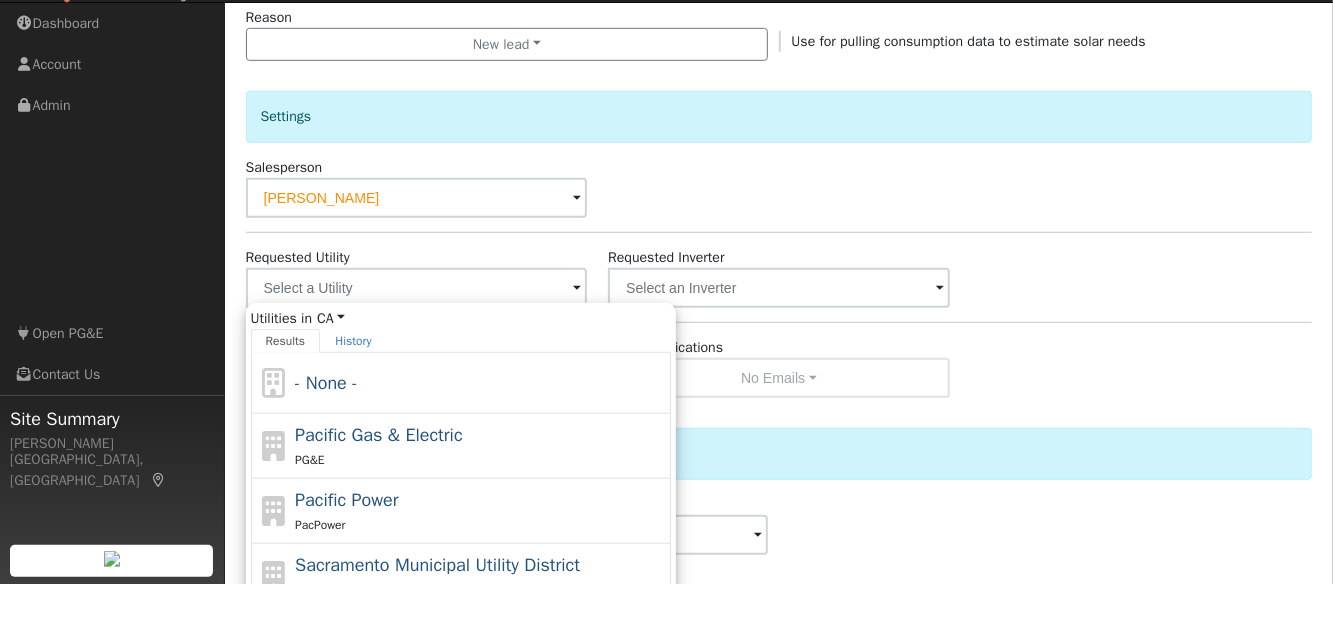 click on "PG&E" at bounding box center (480, 507) 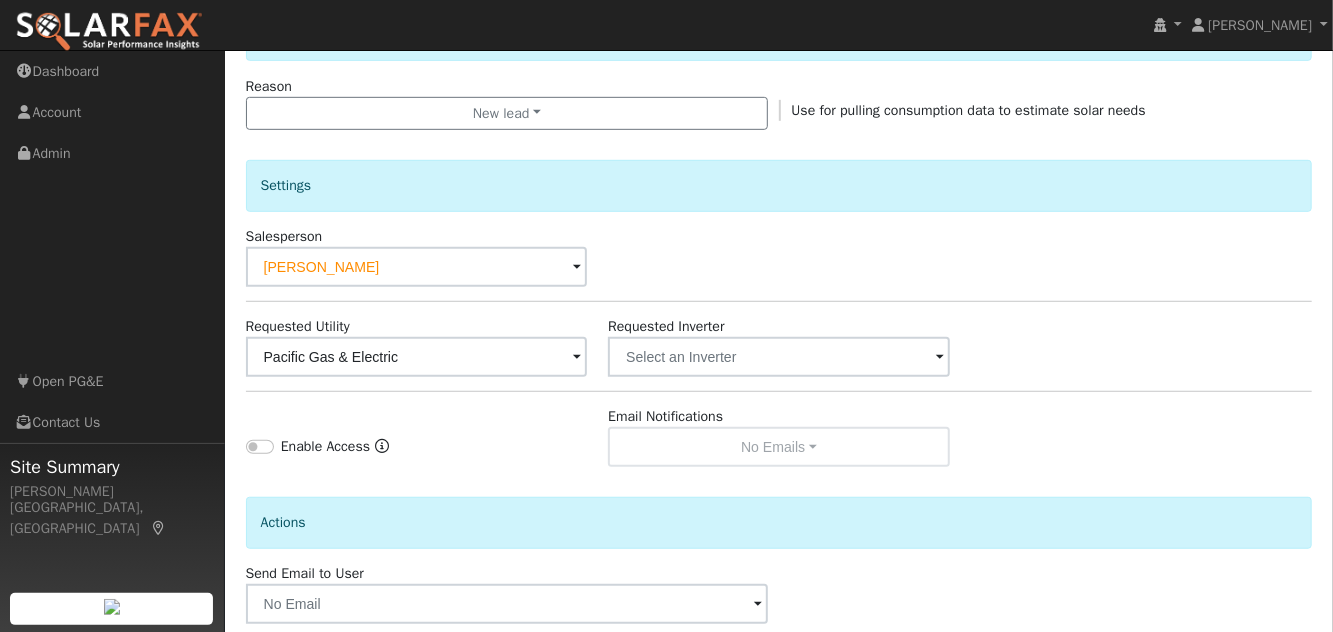 scroll, scrollTop: 560, scrollLeft: 0, axis: vertical 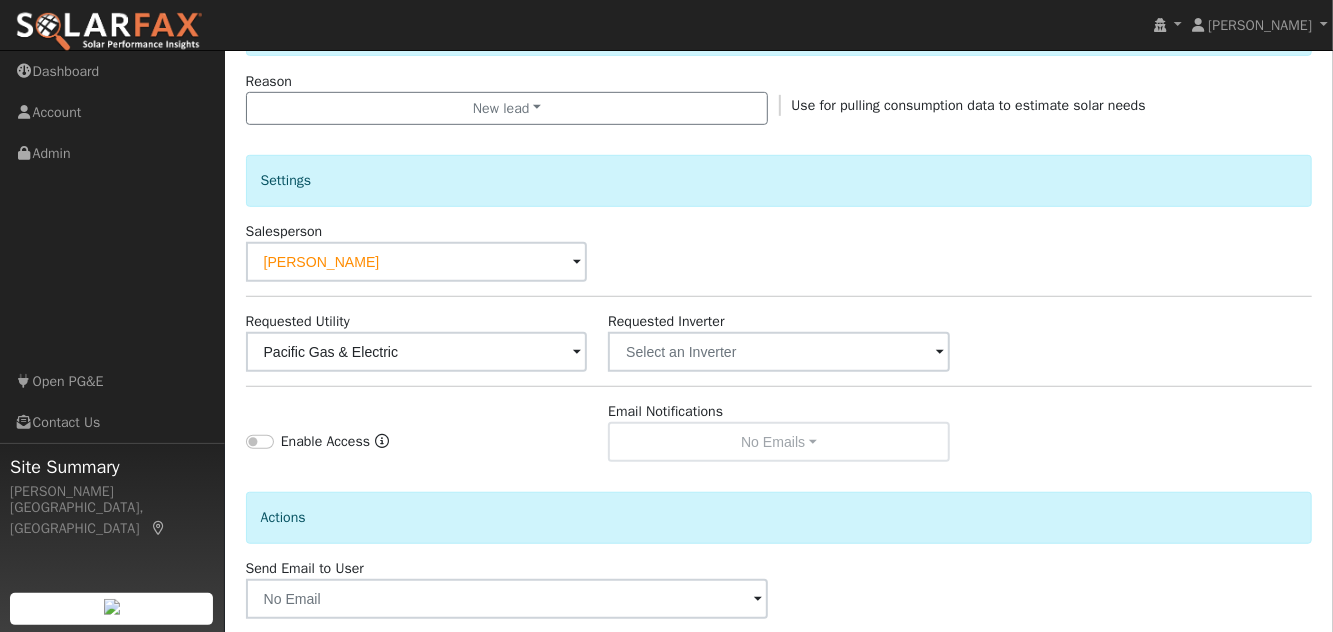 click on "Email Notifications No Emails No Emails Weekly Emails Monthly Emails" at bounding box center [779, 431] 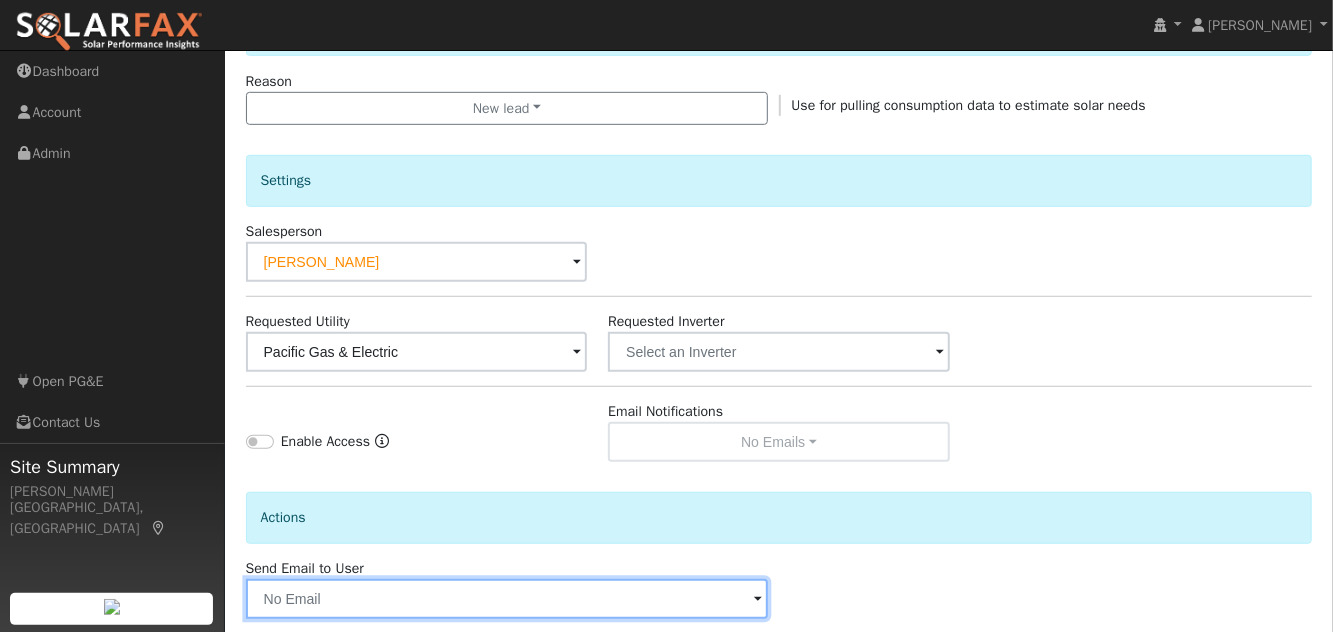click at bounding box center (507, 599) 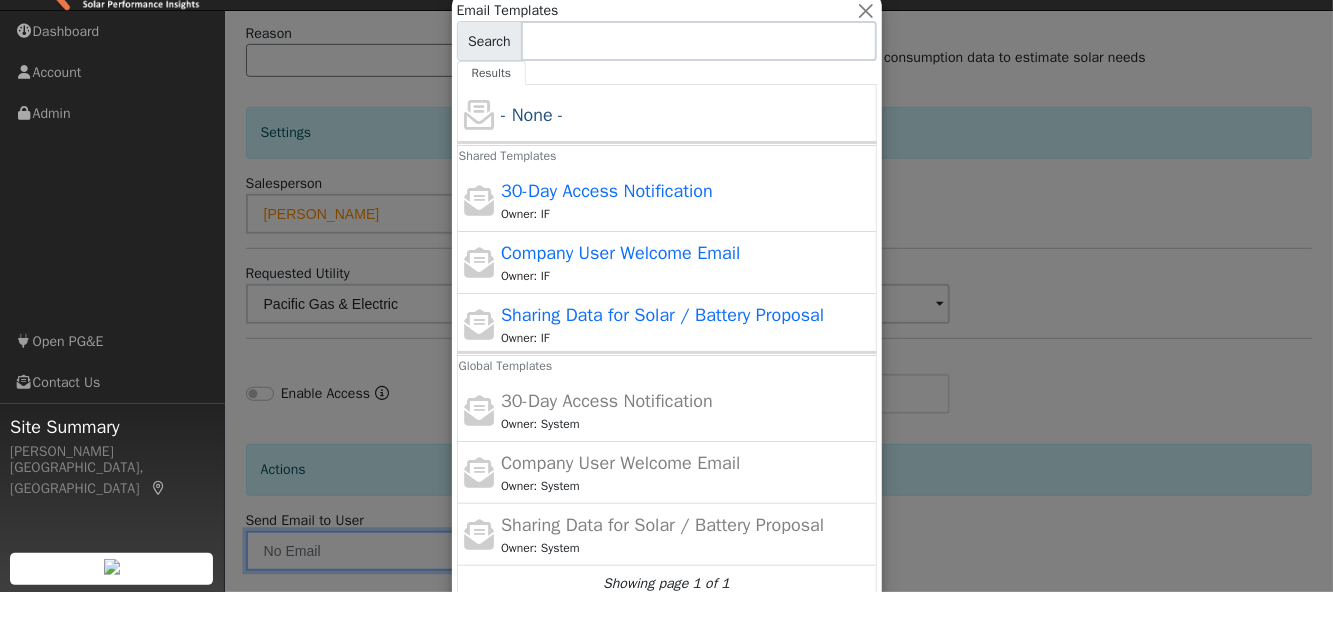 scroll, scrollTop: 600, scrollLeft: 0, axis: vertical 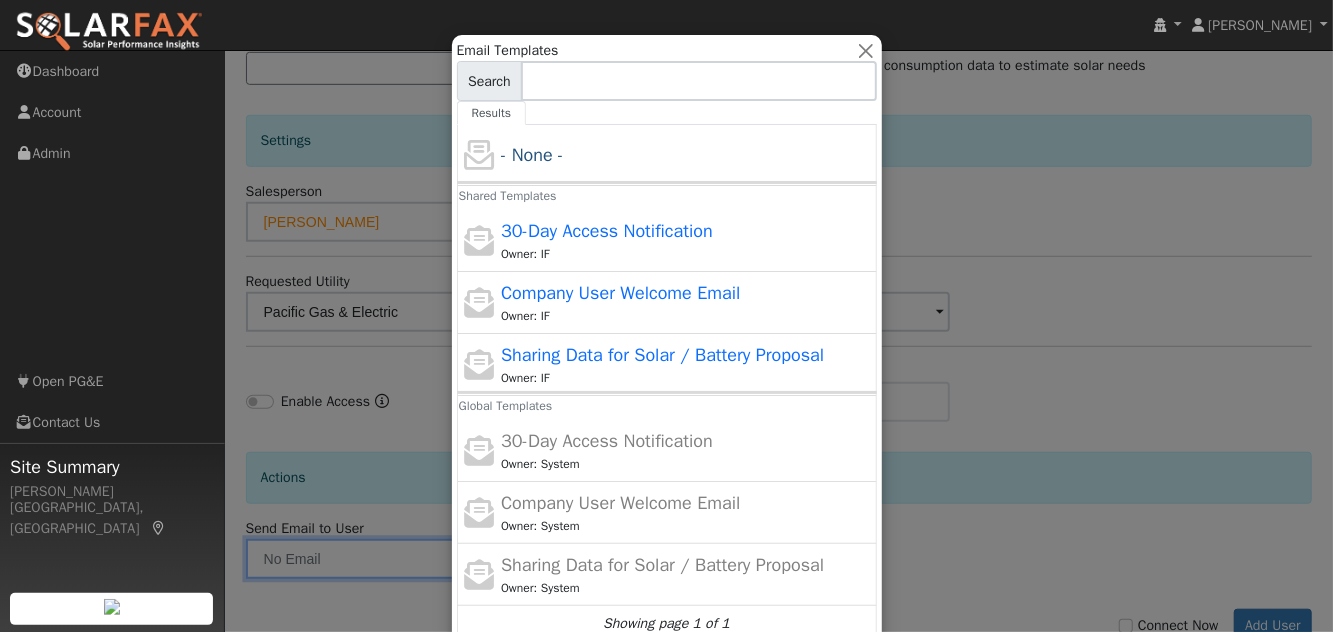 click at bounding box center (666, 316) 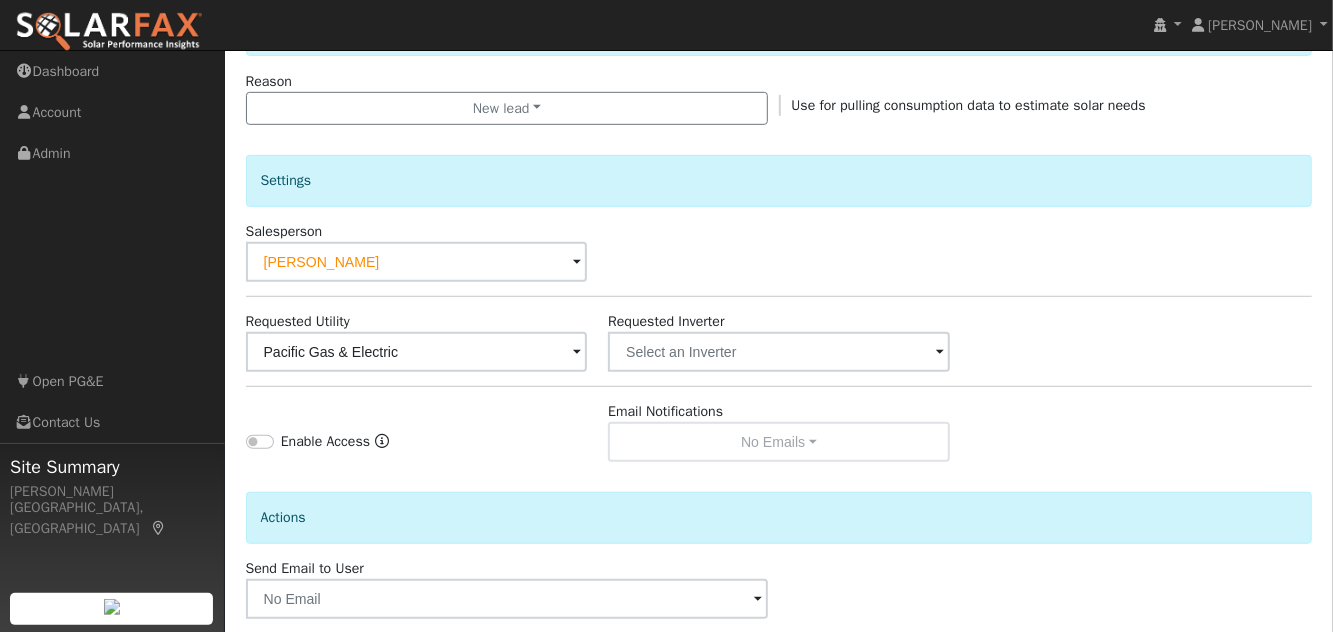 click on "Add User" at bounding box center (1273, 666) 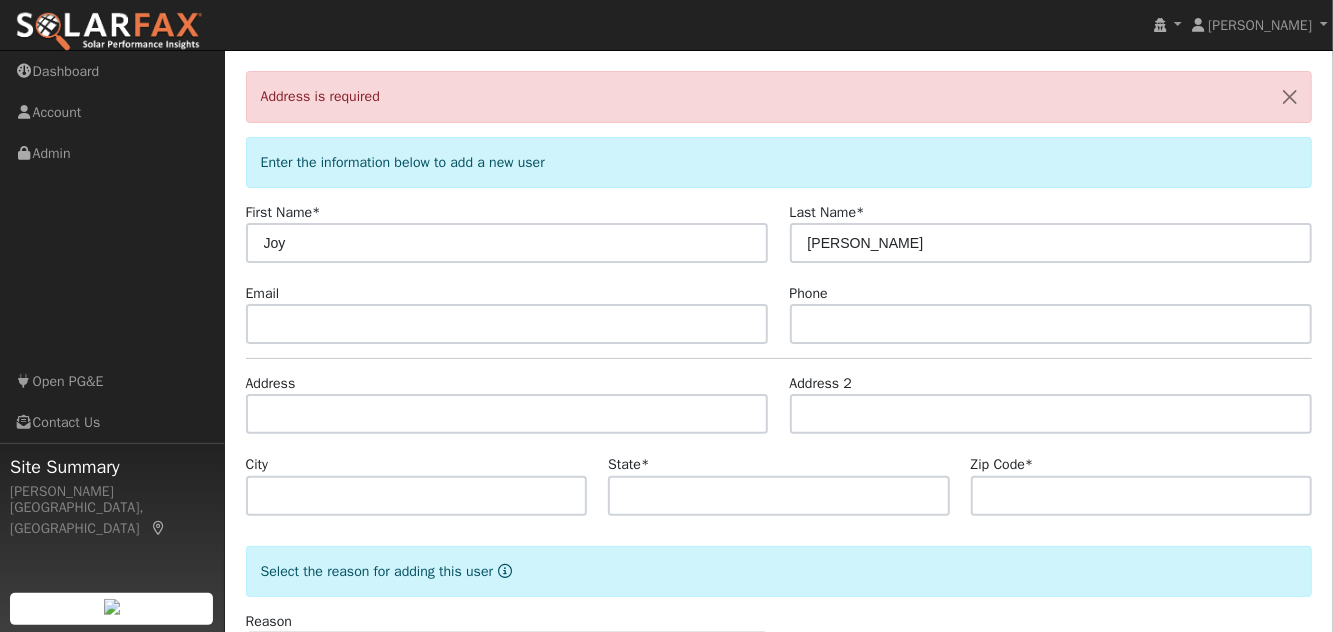 scroll, scrollTop: 84, scrollLeft: 0, axis: vertical 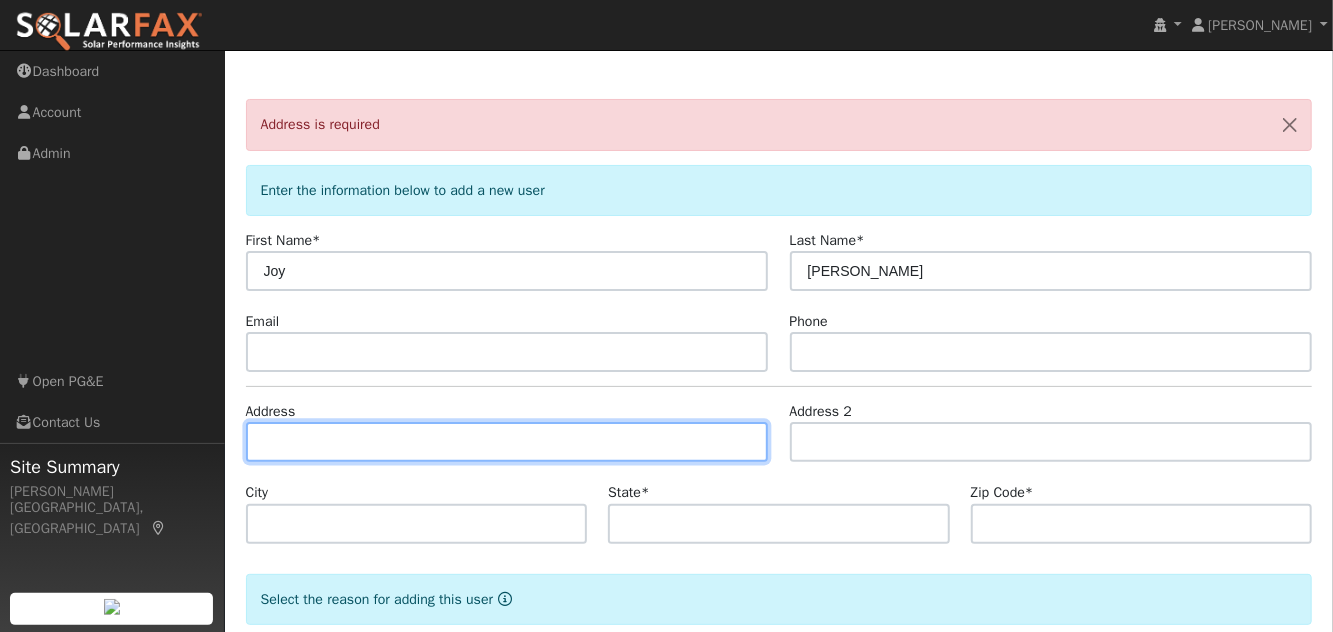click at bounding box center (507, 442) 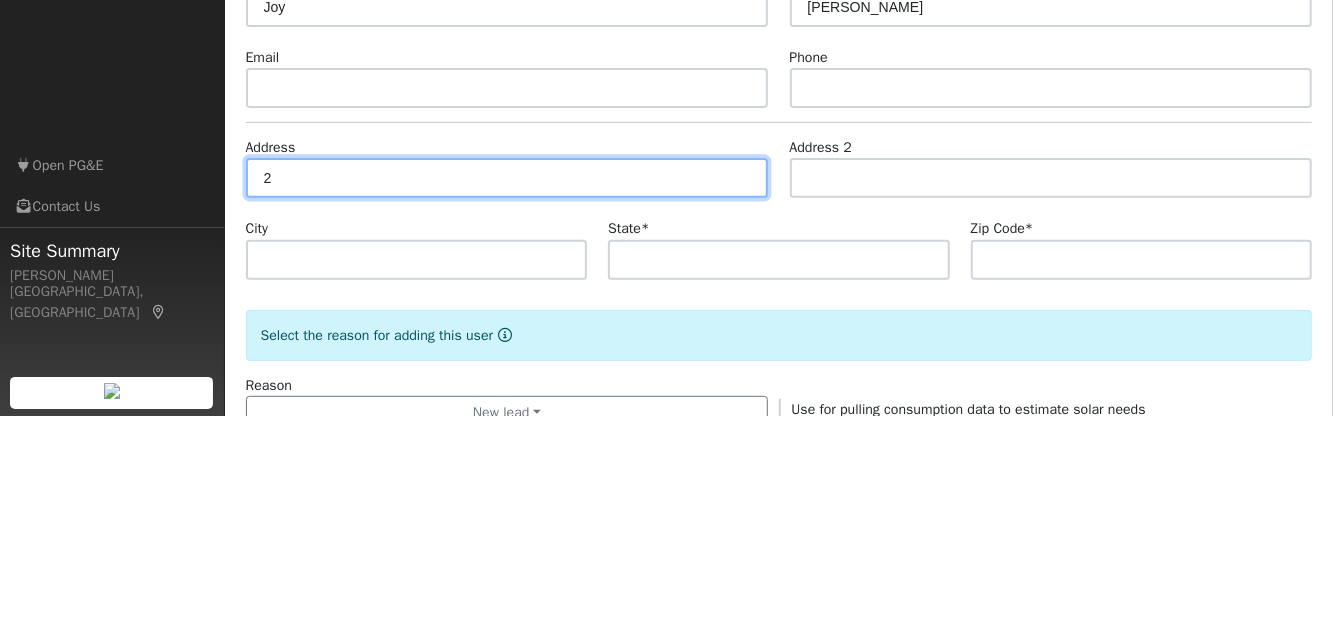 scroll, scrollTop: 105, scrollLeft: 0, axis: vertical 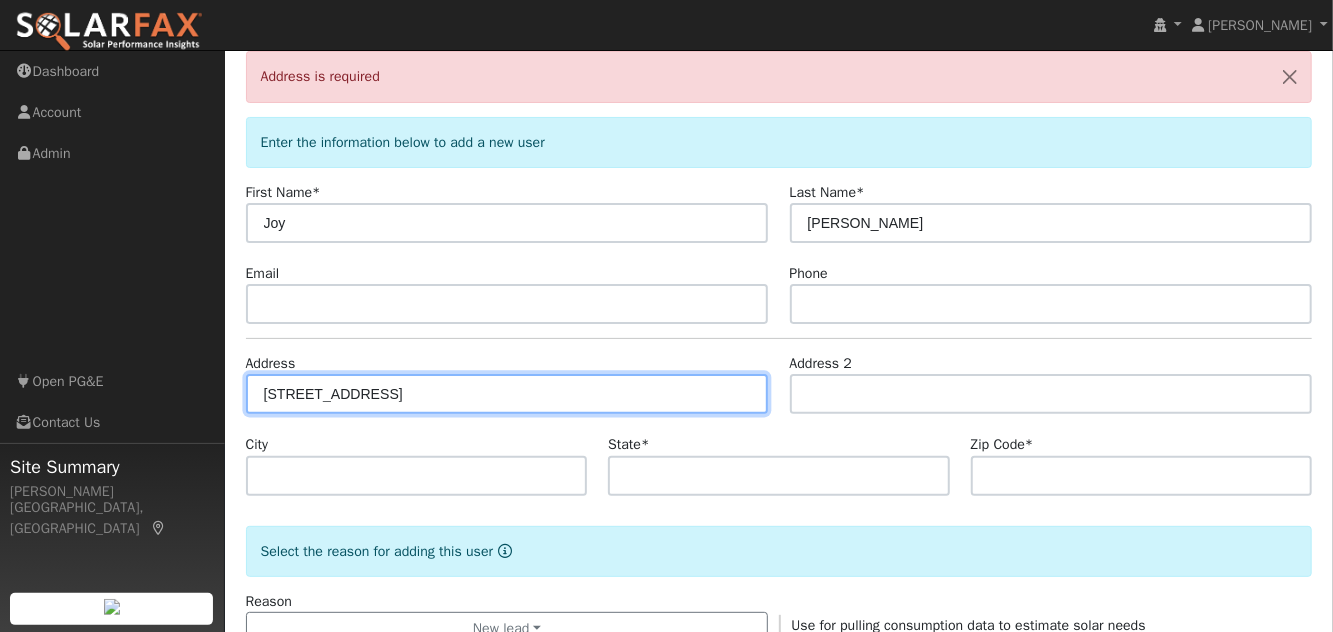 type on "[STREET_ADDRESS]" 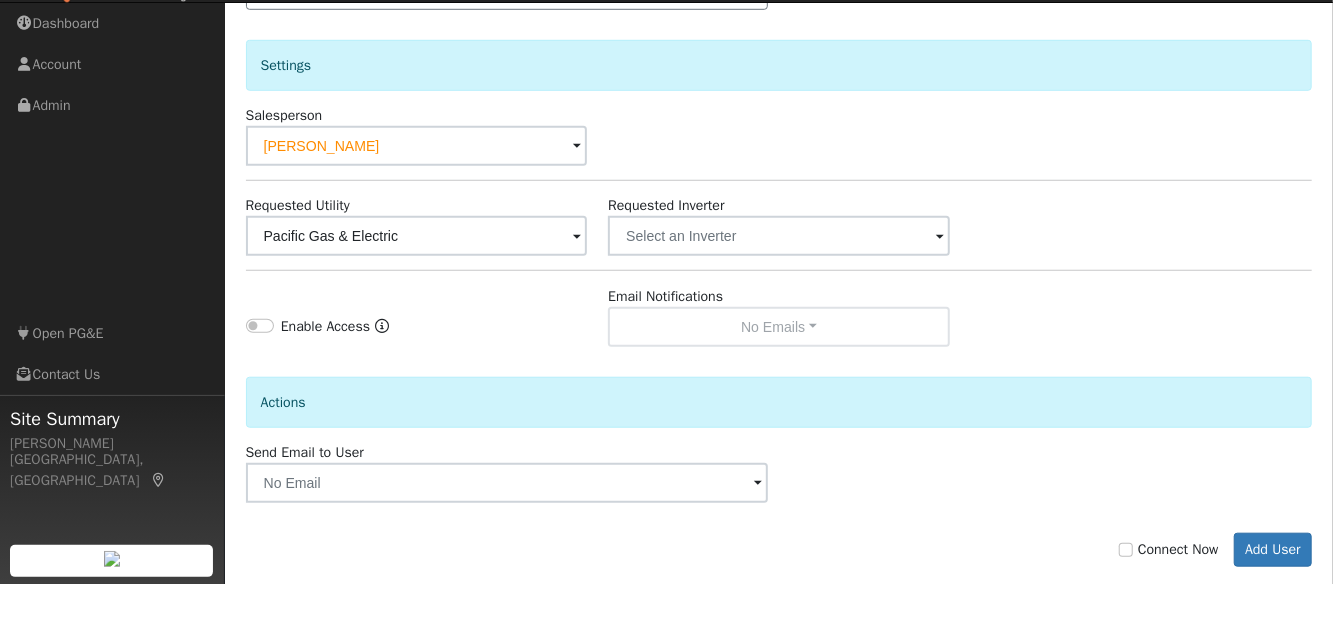 scroll, scrollTop: 721, scrollLeft: 0, axis: vertical 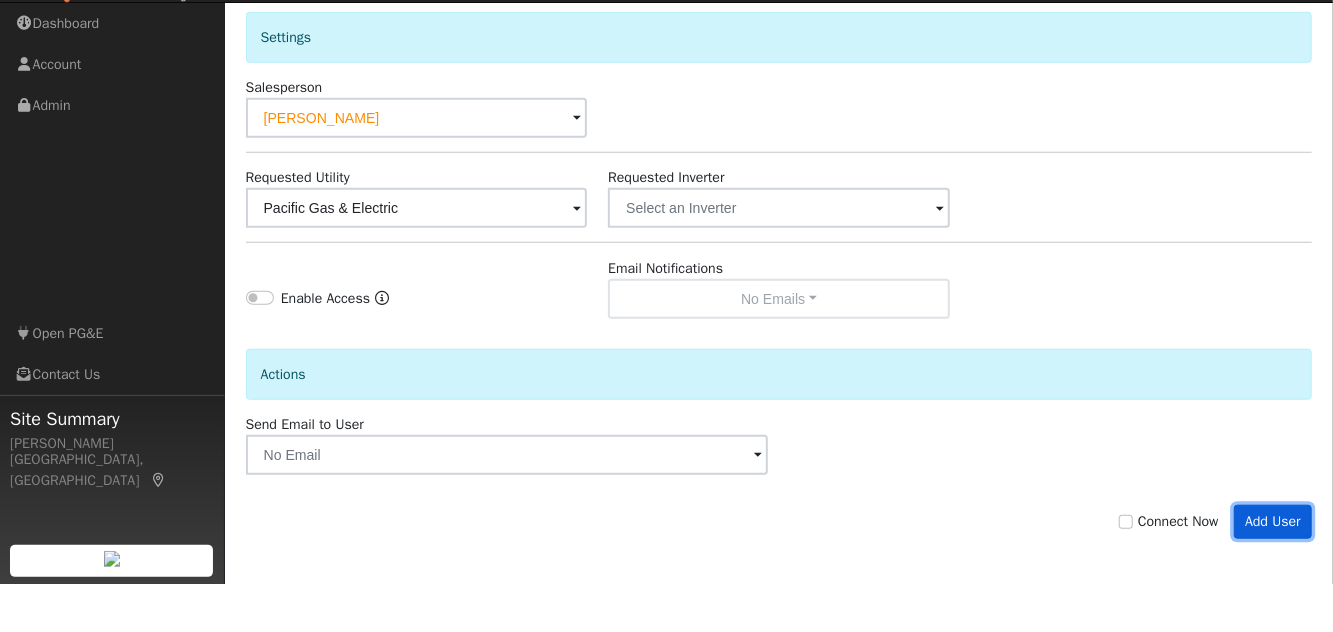 click on "Add User" at bounding box center (1273, 570) 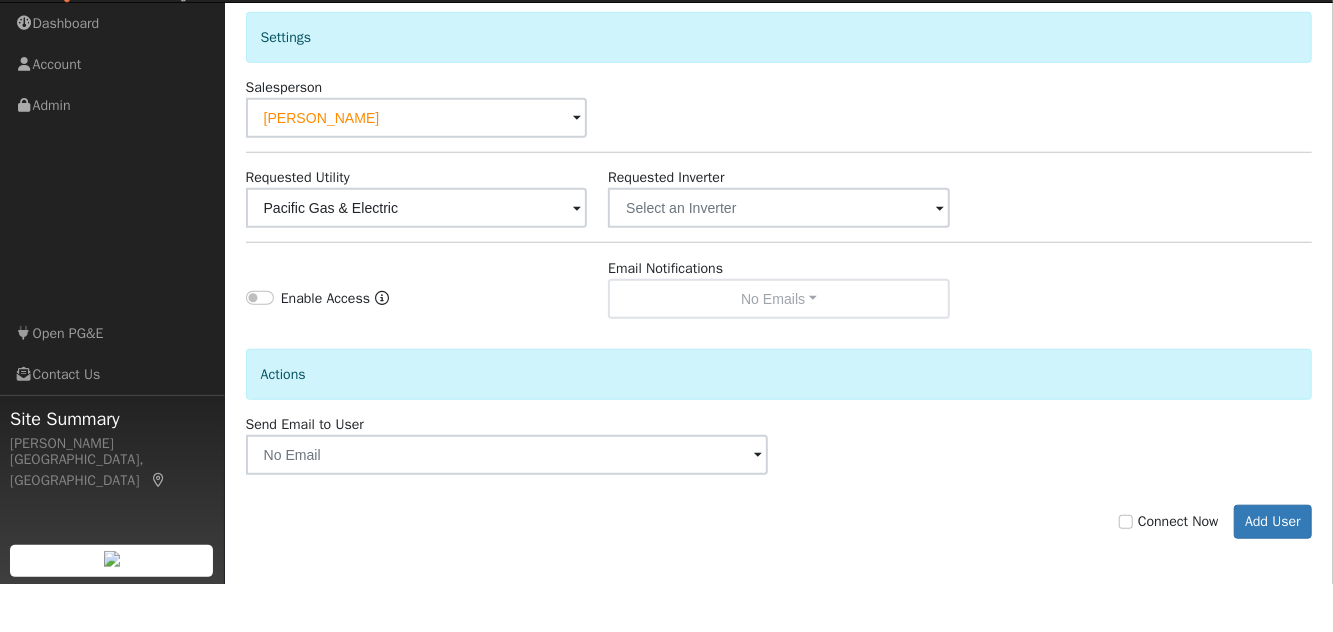 scroll, scrollTop: 656, scrollLeft: 0, axis: vertical 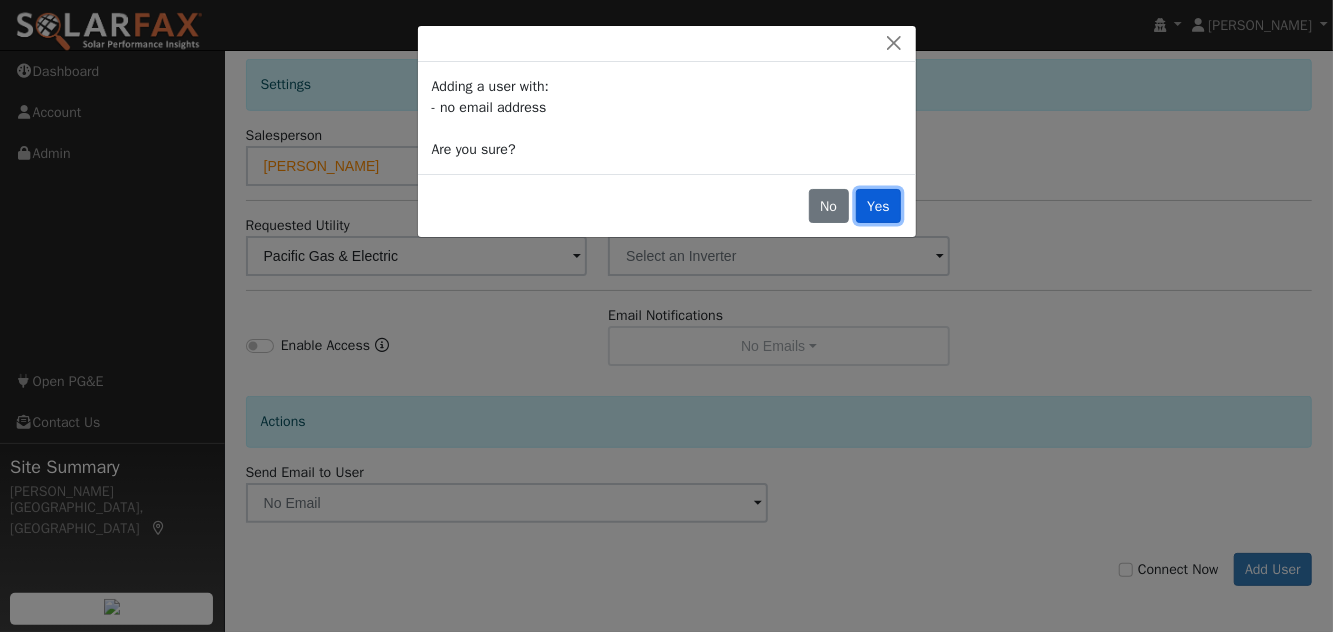 click on "Yes" at bounding box center [879, 206] 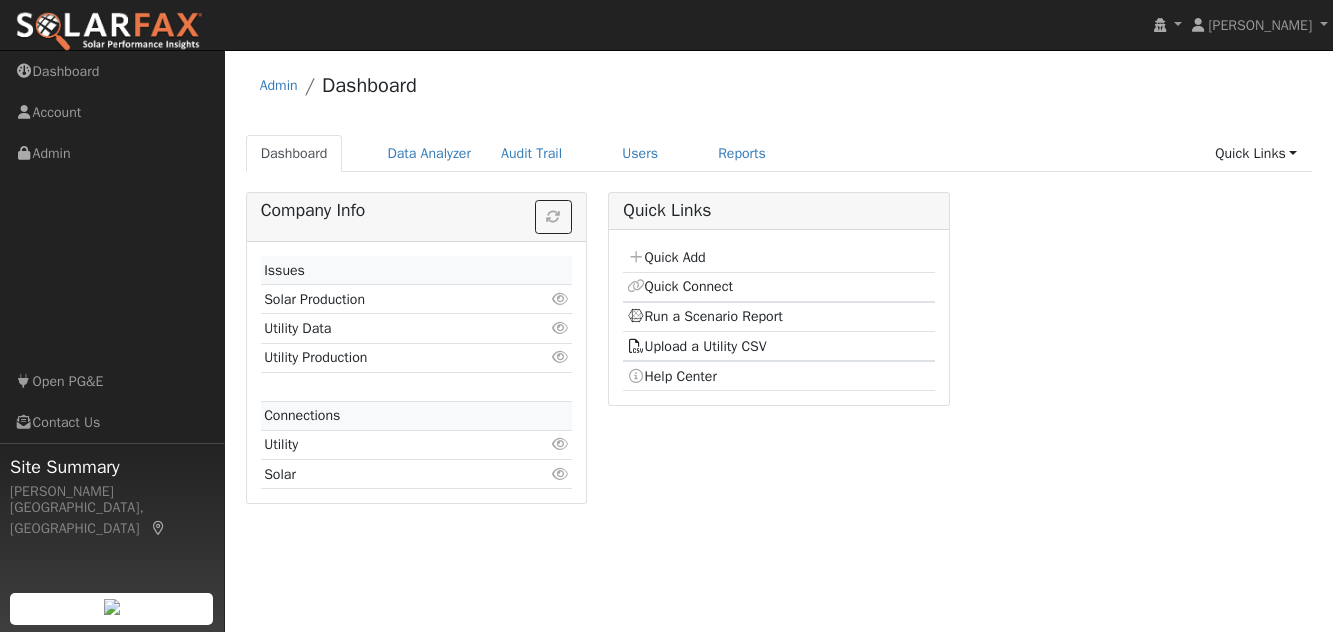 scroll, scrollTop: 0, scrollLeft: 0, axis: both 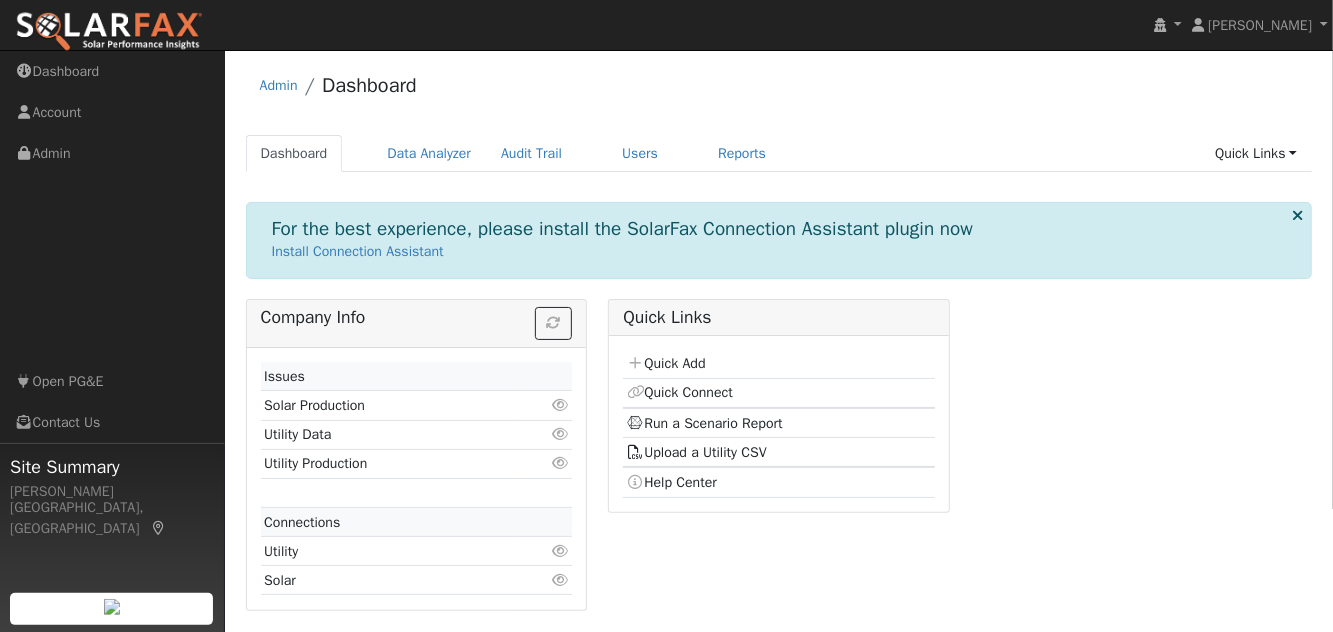 click on "Run a Scenario Report" at bounding box center [705, 423] 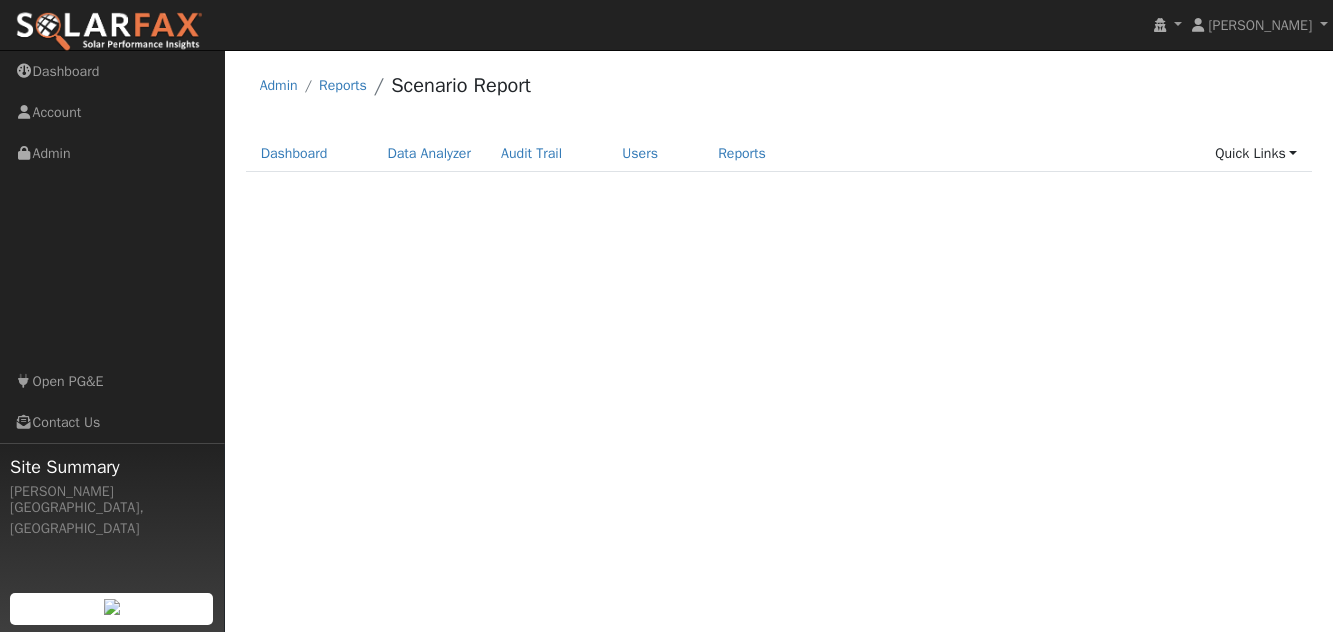 scroll, scrollTop: 0, scrollLeft: 0, axis: both 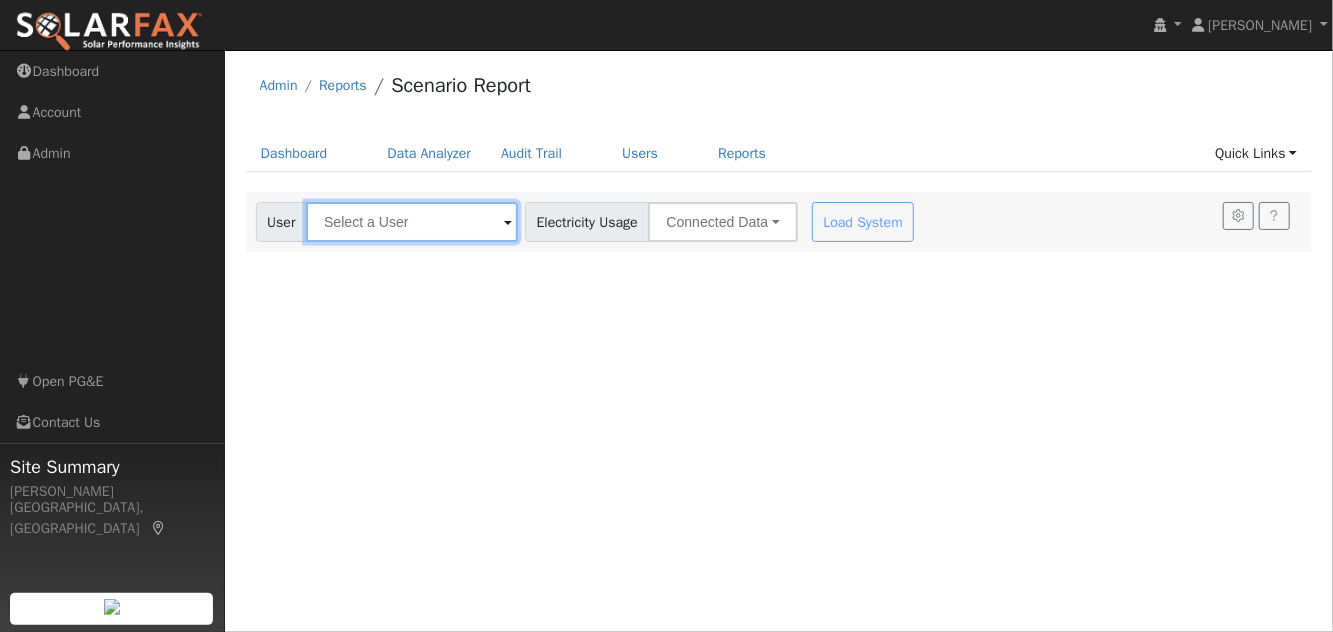 click at bounding box center (412, 222) 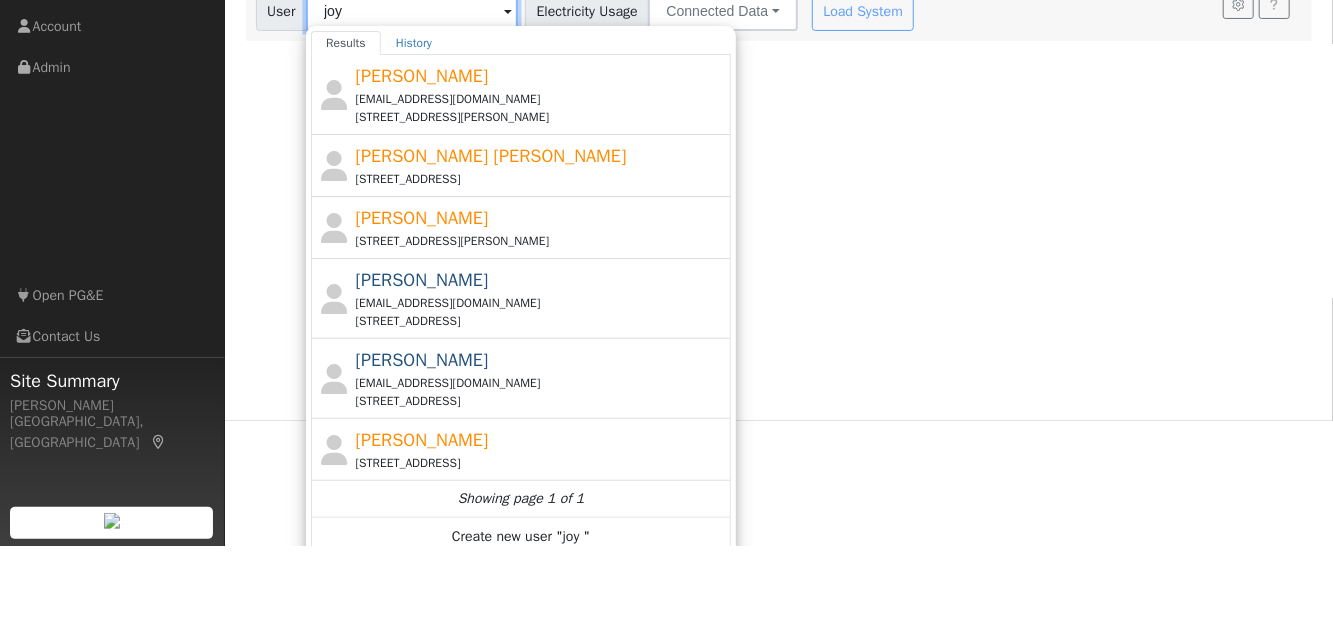 scroll, scrollTop: 137, scrollLeft: 0, axis: vertical 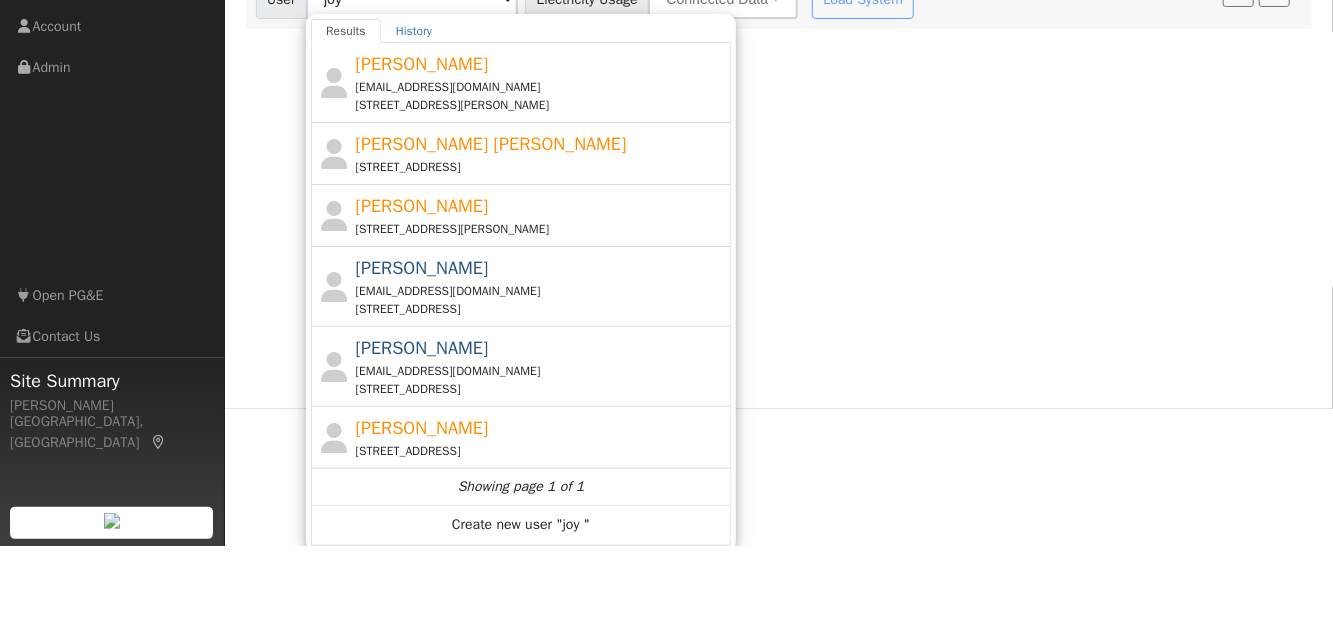click on "[STREET_ADDRESS]" at bounding box center (541, 537) 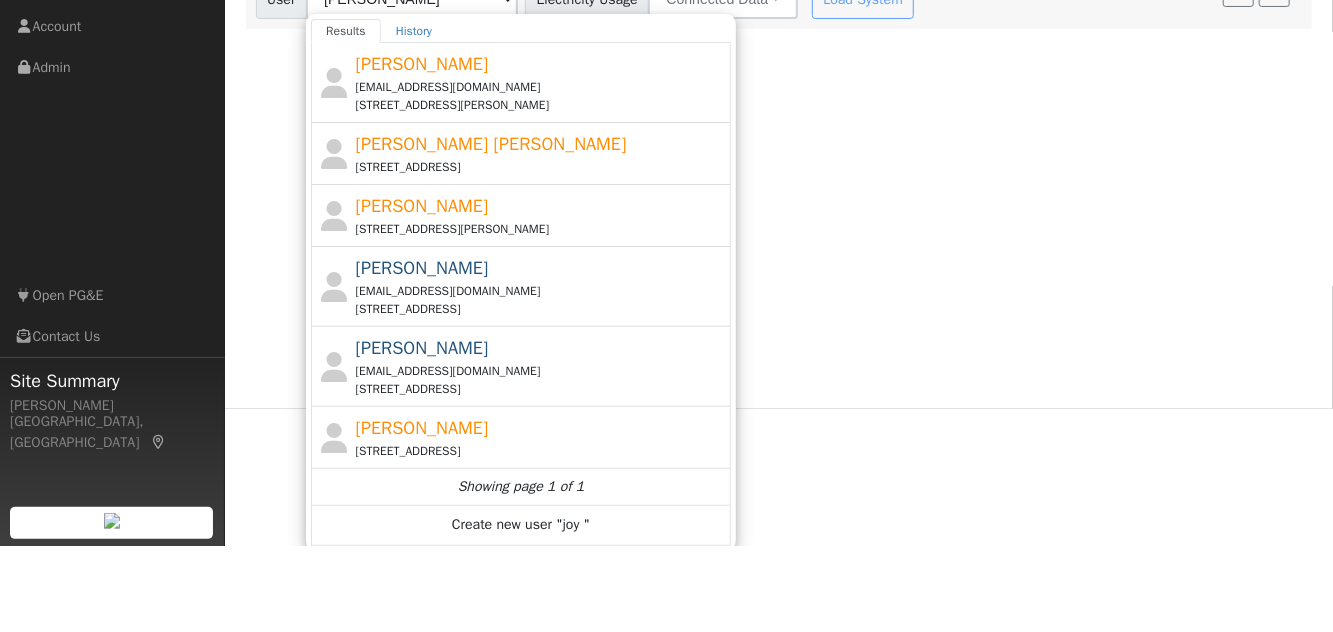 scroll, scrollTop: 0, scrollLeft: 0, axis: both 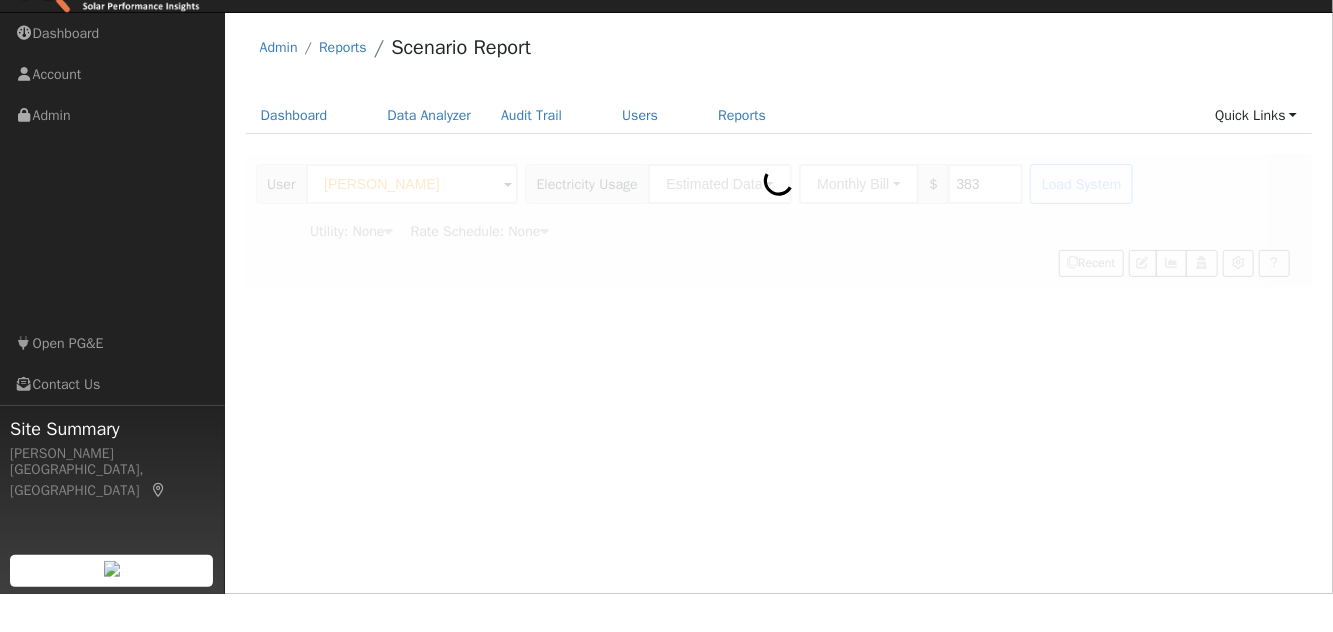 type on "Pacific Gas & Electric" 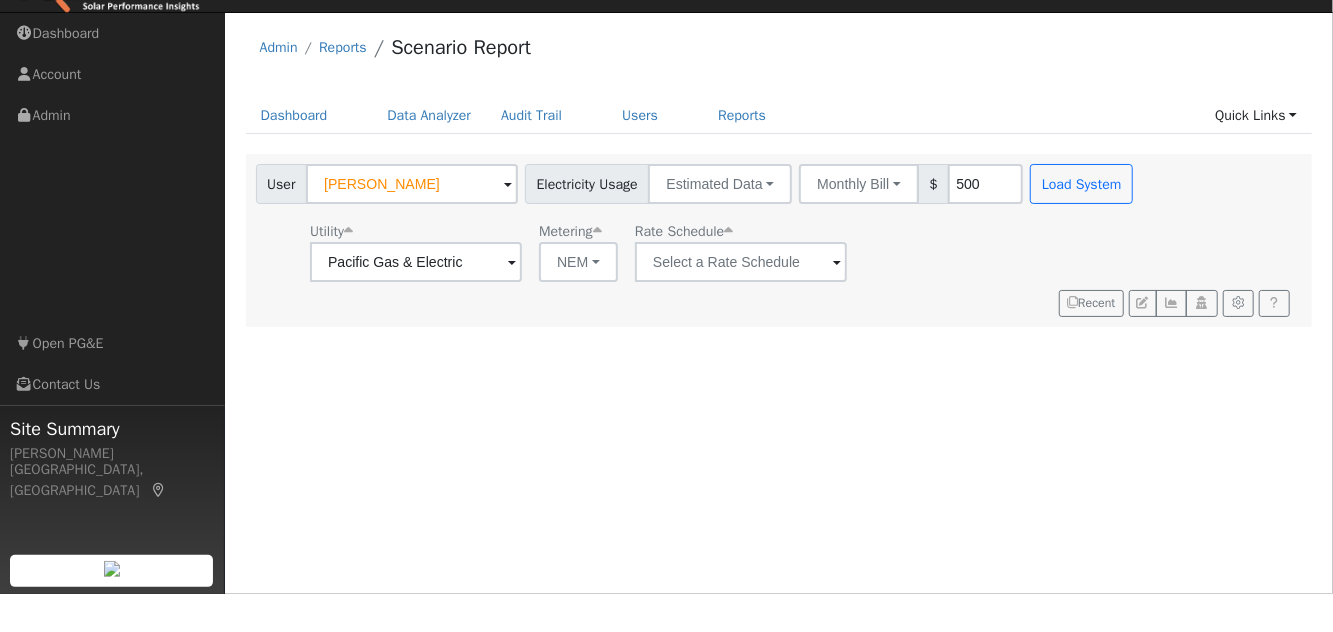 type on "500" 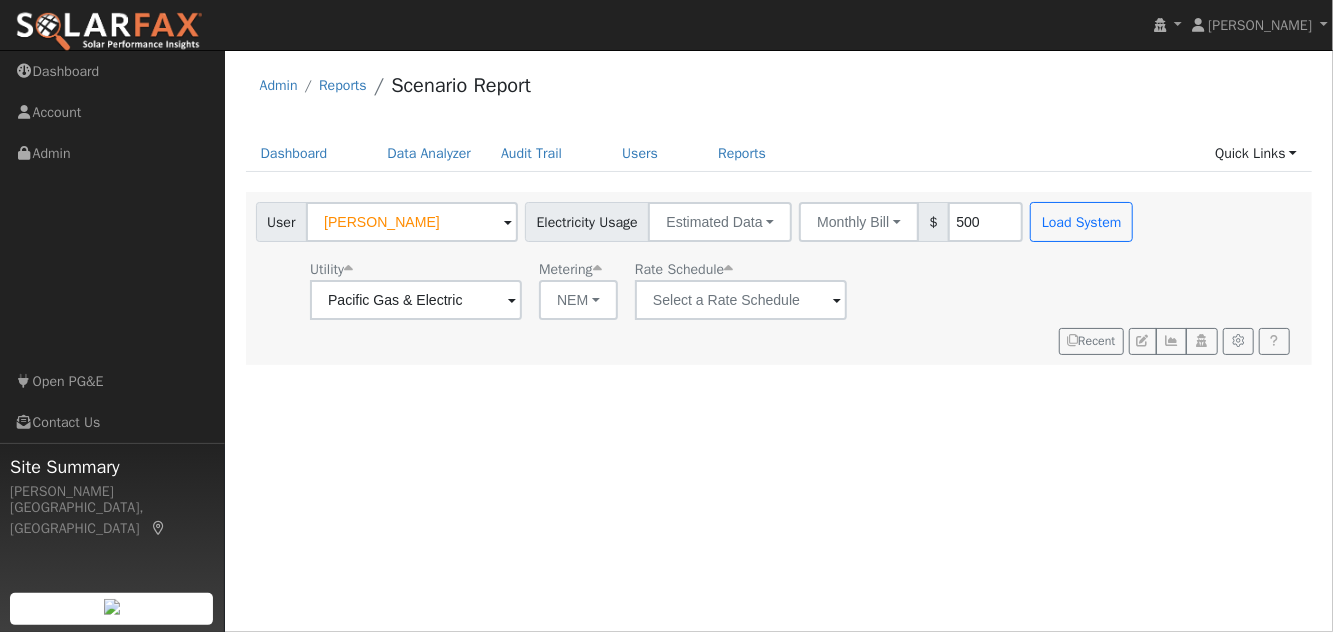 click at bounding box center [512, 301] 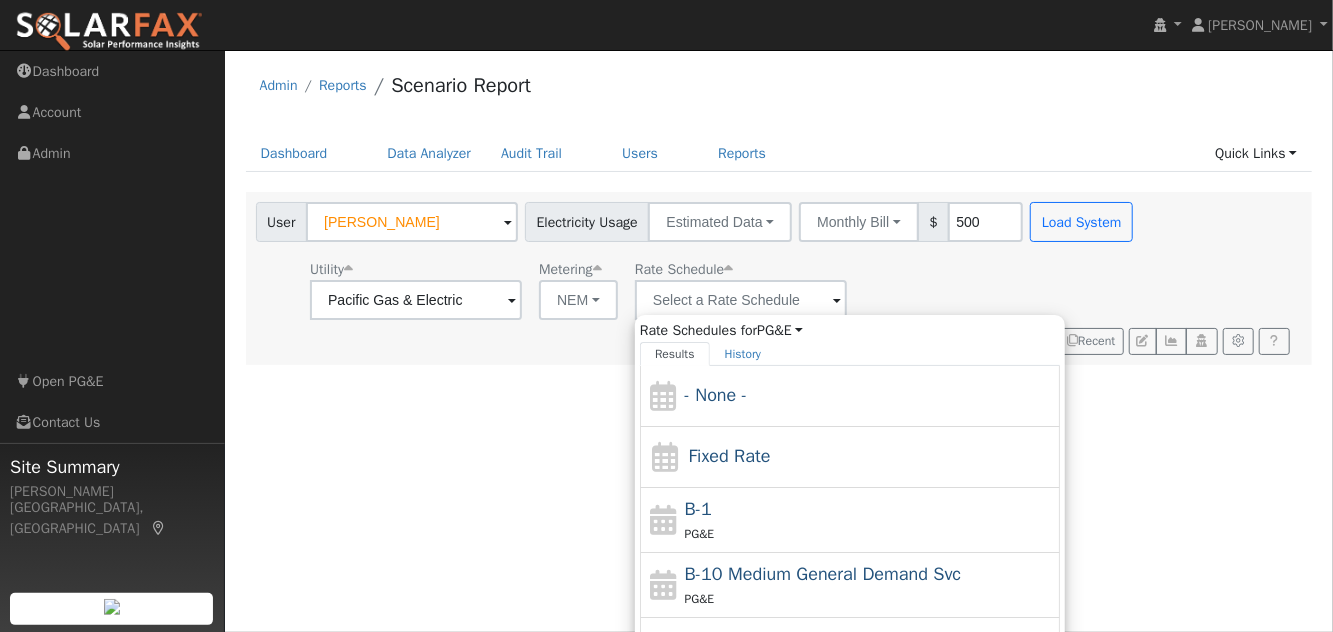 click on "Fixed Rate" at bounding box center [850, 457] 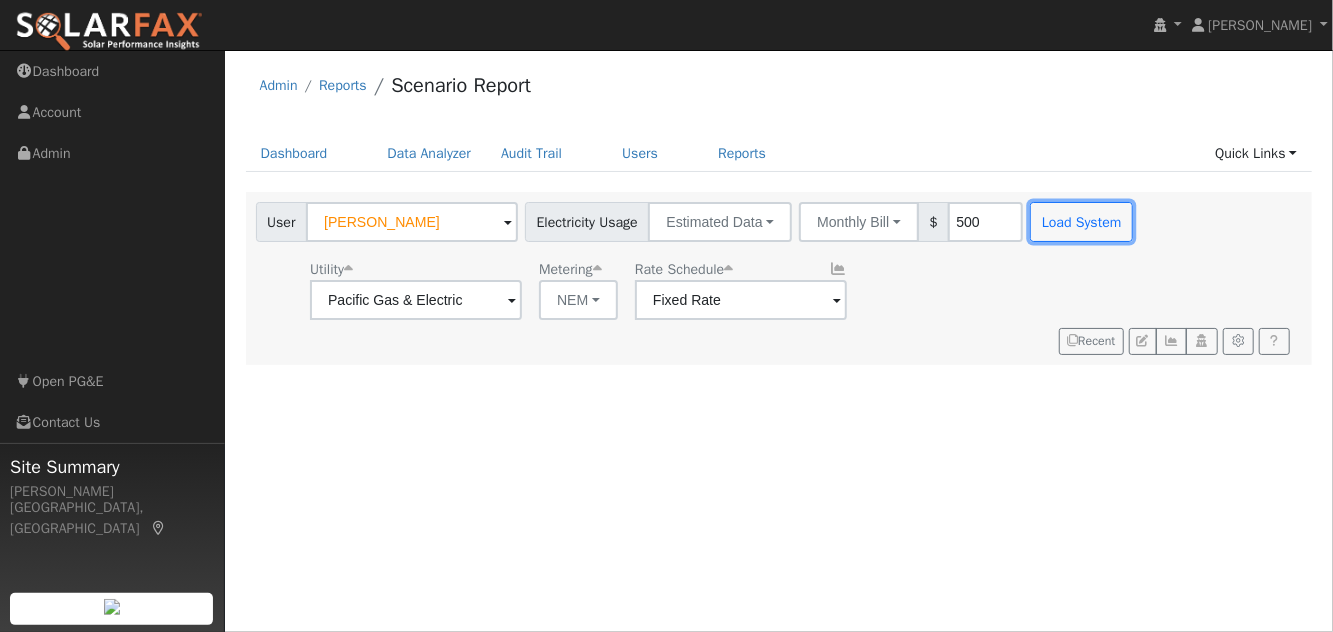 click on "Load System" at bounding box center (1081, 222) 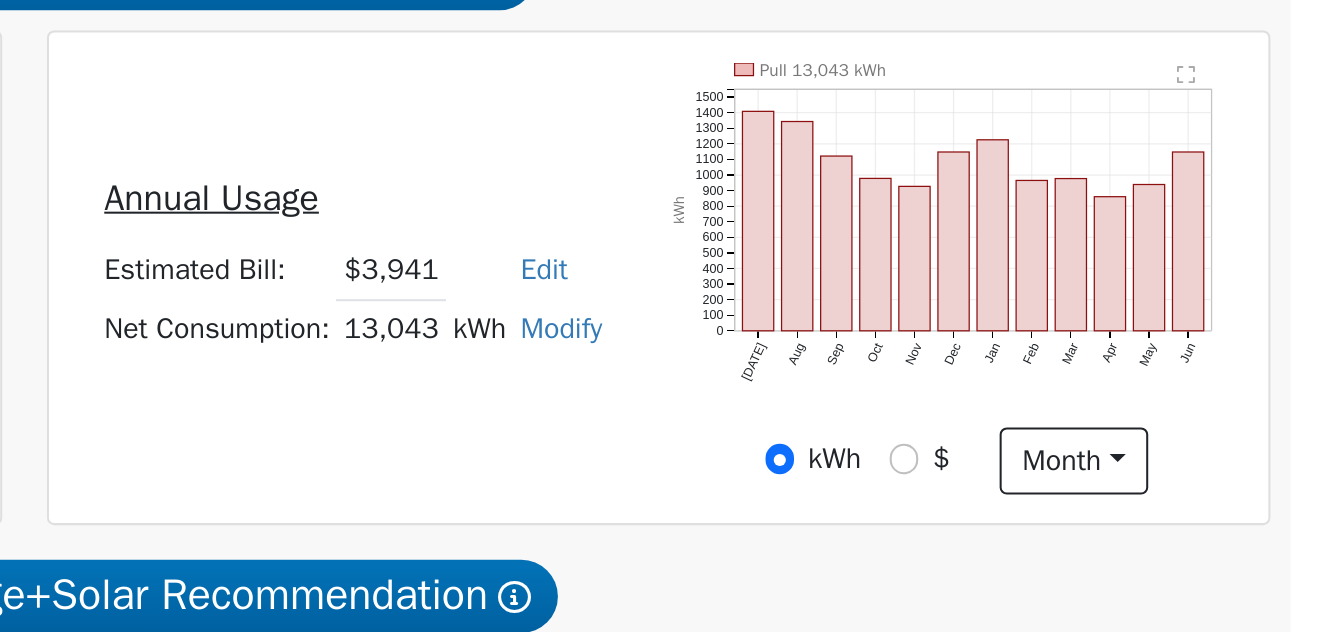 scroll, scrollTop: 291, scrollLeft: 0, axis: vertical 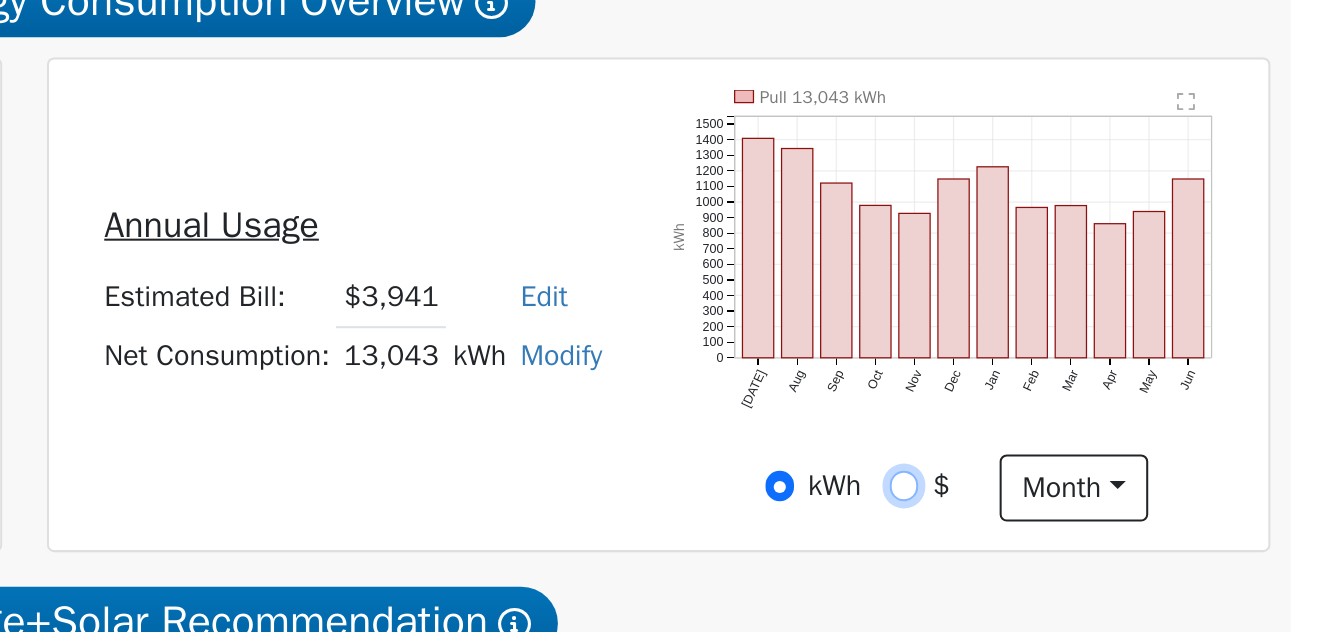 click on "$" at bounding box center (1122, 409) 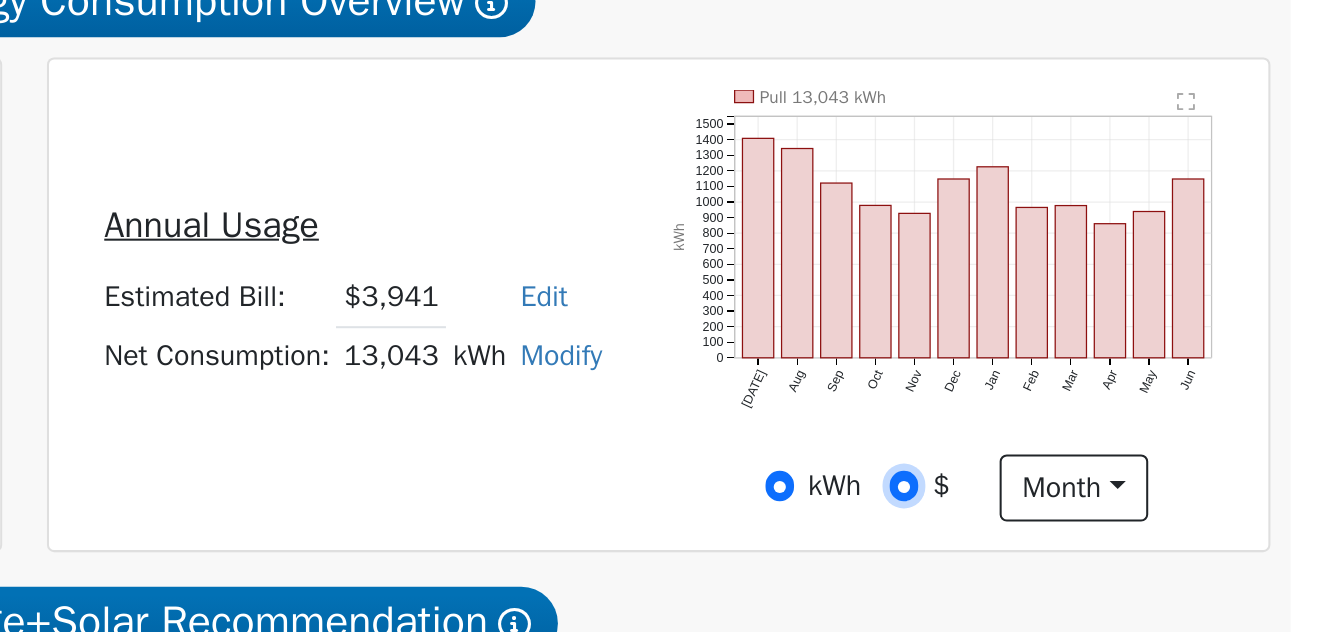 radio on "true" 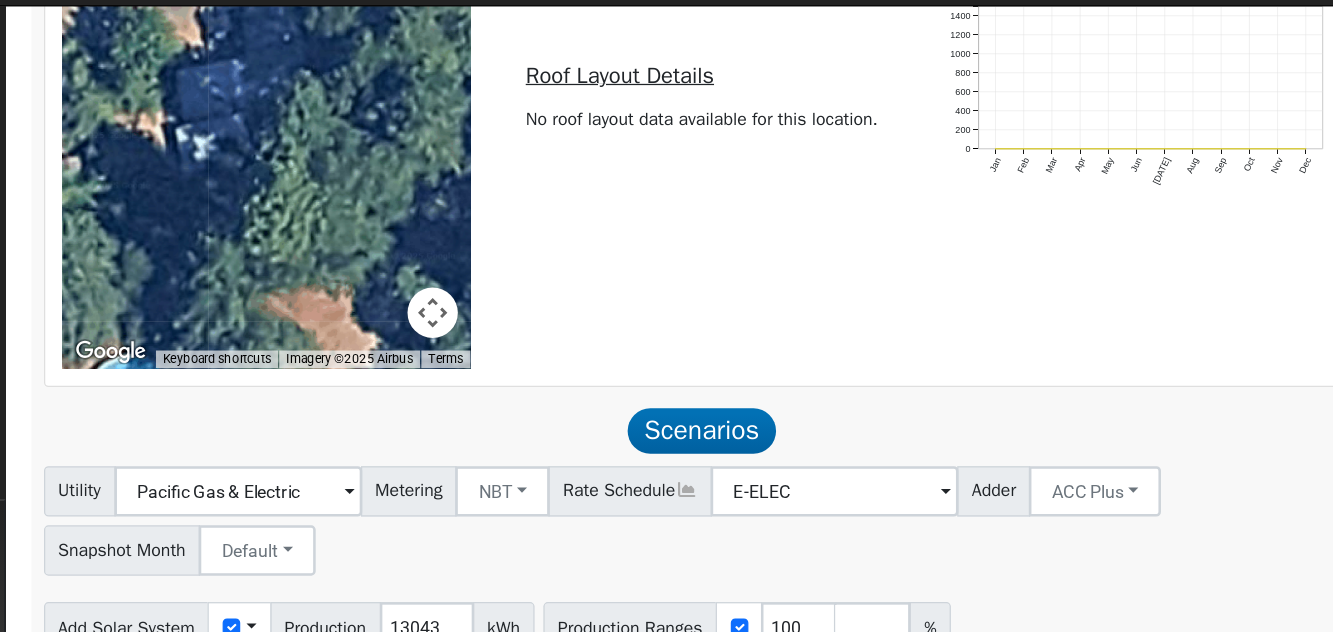 scroll, scrollTop: 1301, scrollLeft: 0, axis: vertical 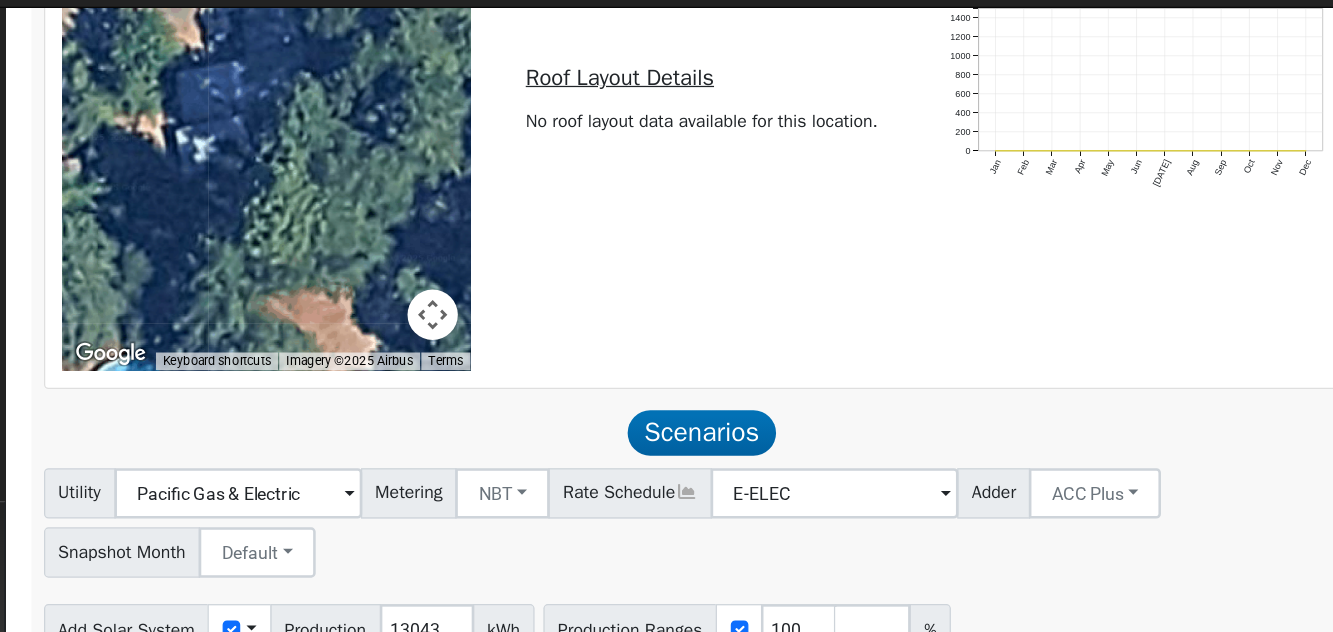 click on "Scenarios" at bounding box center (779, 389) 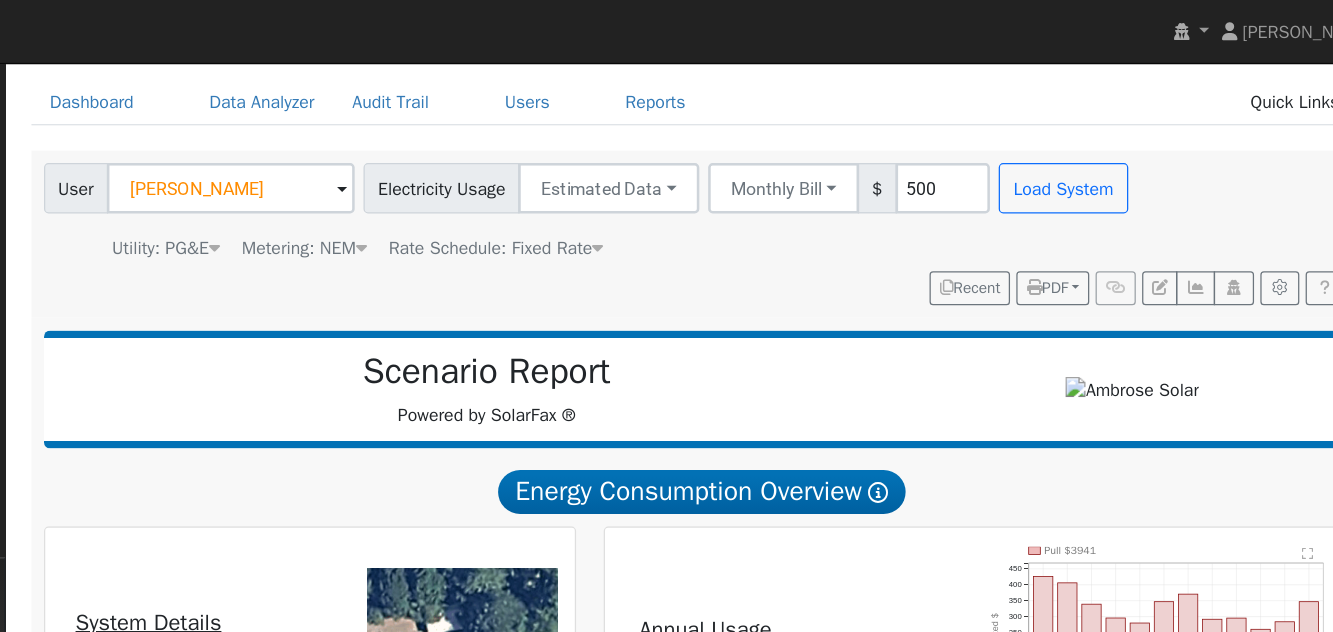 scroll, scrollTop: 67, scrollLeft: 0, axis: vertical 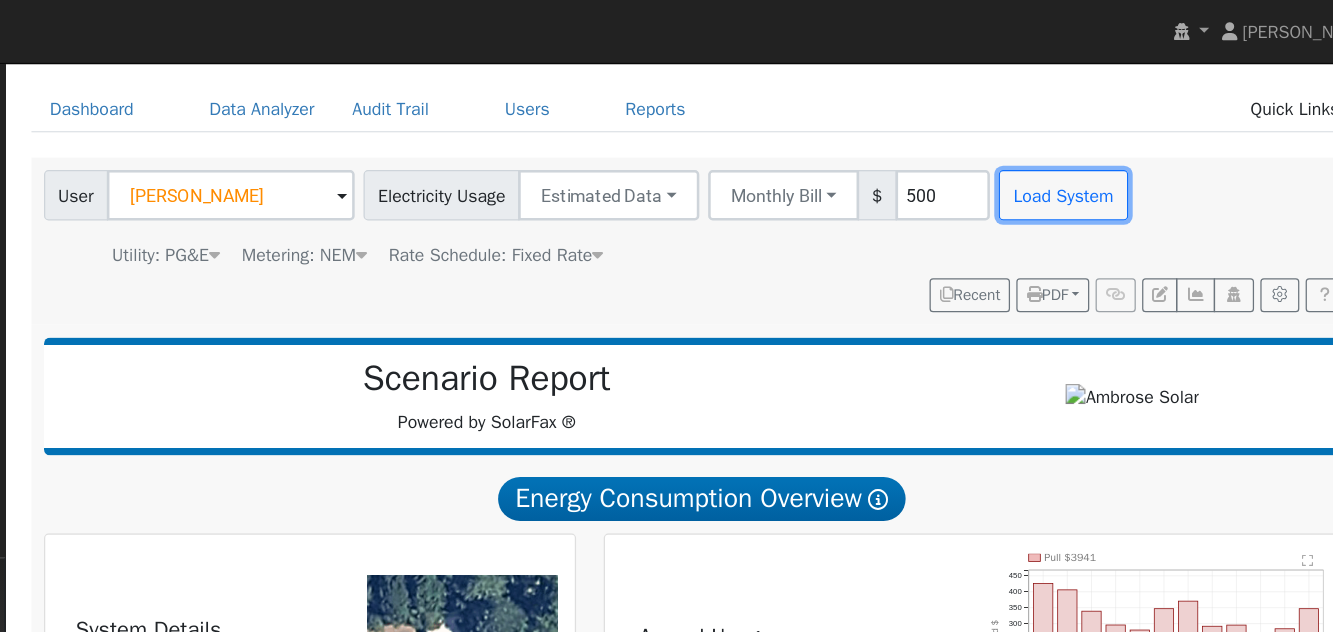 click on "Load System" at bounding box center [1066, 155] 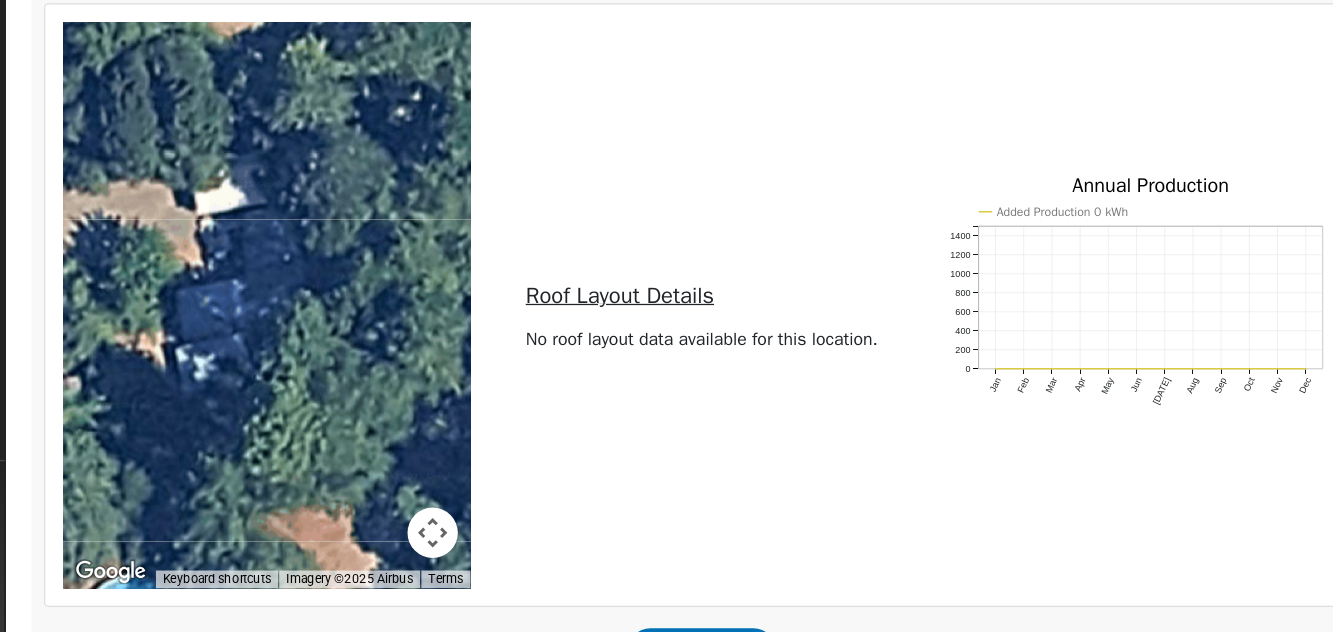 scroll, scrollTop: 1095, scrollLeft: 0, axis: vertical 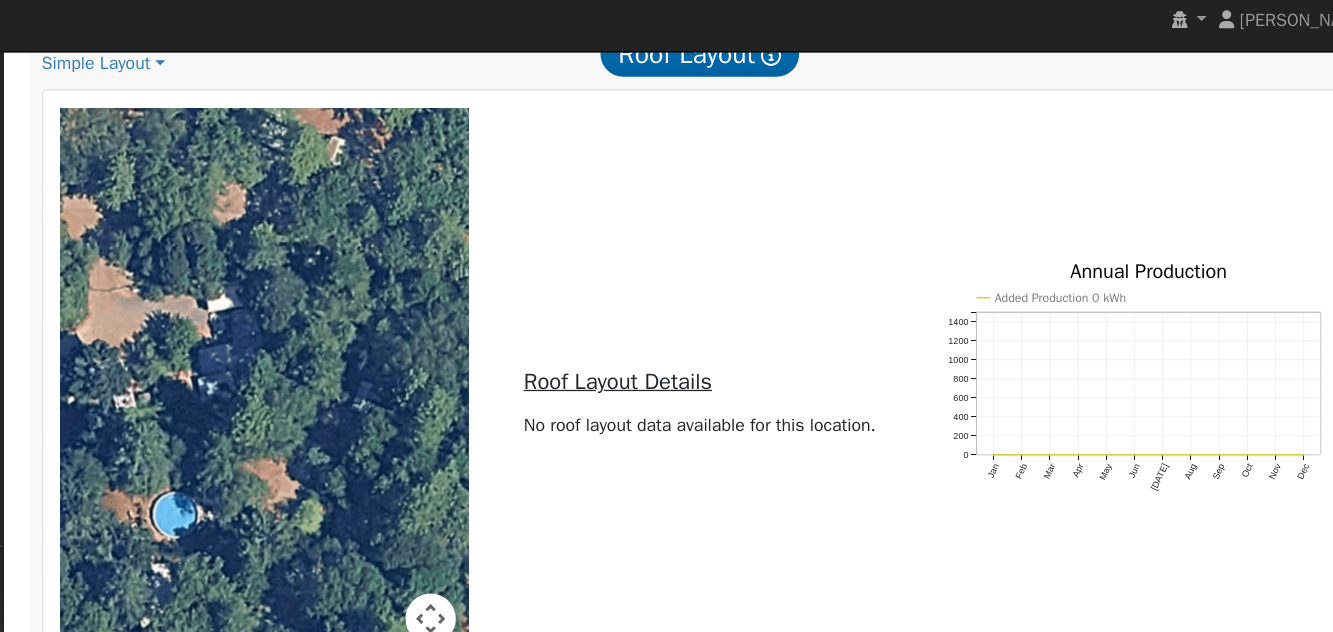 click on "To navigate the map with touch gestures double-tap and hold your finger on the map, then drag the map. ← Move left → Move right ↑ Move up ↓ Move down + Zoom in - Zoom out Home Jump left by 75% End Jump right by 75% Page Up Jump up by 75% Page Down Jump down by 75% Use two fingers to move the map Keyboard shortcuts Map Data Imagery ©2025 Airbus, Maxar Technologies Imagery ©2025 Airbus, Maxar Technologies 10 m  Click to toggle between metric and imperial units Terms Report a map error Roof Layout Details No roof layout data available for this location. Added Production 0 kWh Jan Feb Mar Apr May Jun [DATE] Aug Sep Oct Nov Dec 0 200 400 600 800 1000 1200 1400 Annual Production onclick="" onclick="" onclick="" onclick="" onclick="" onclick="" onclick="" onclick="" onclick="" onclick="" onclick="" onclick=""" at bounding box center (779, 320) 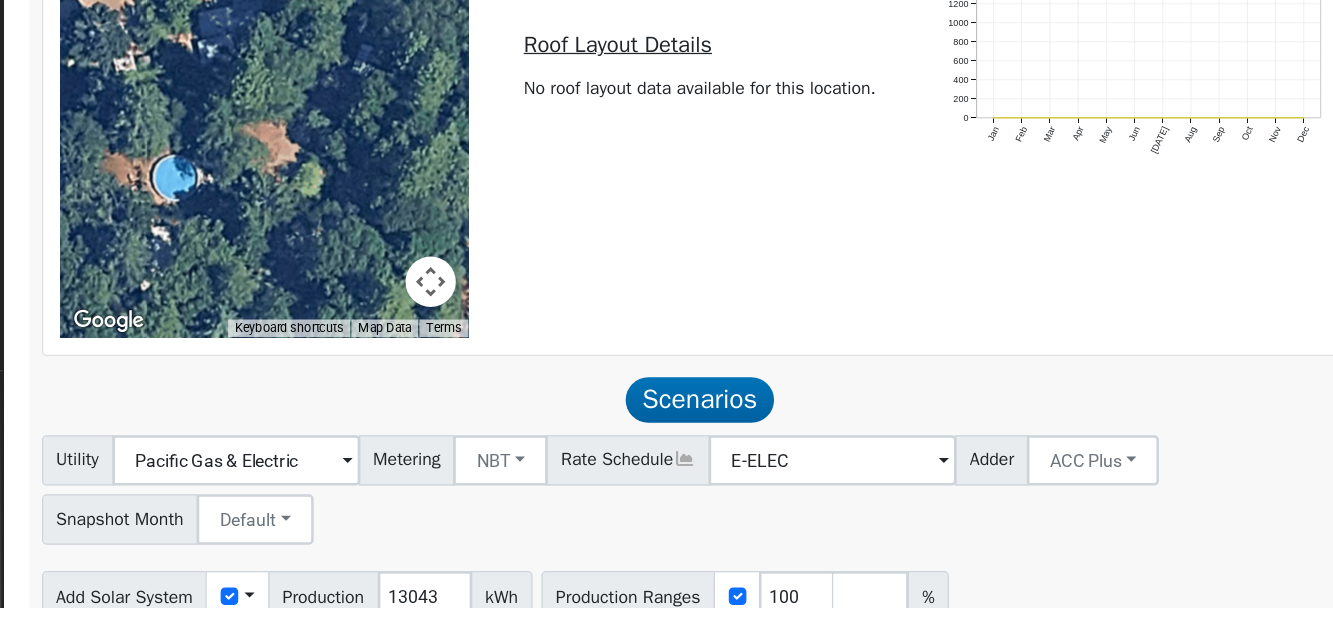 scroll, scrollTop: 1260, scrollLeft: 0, axis: vertical 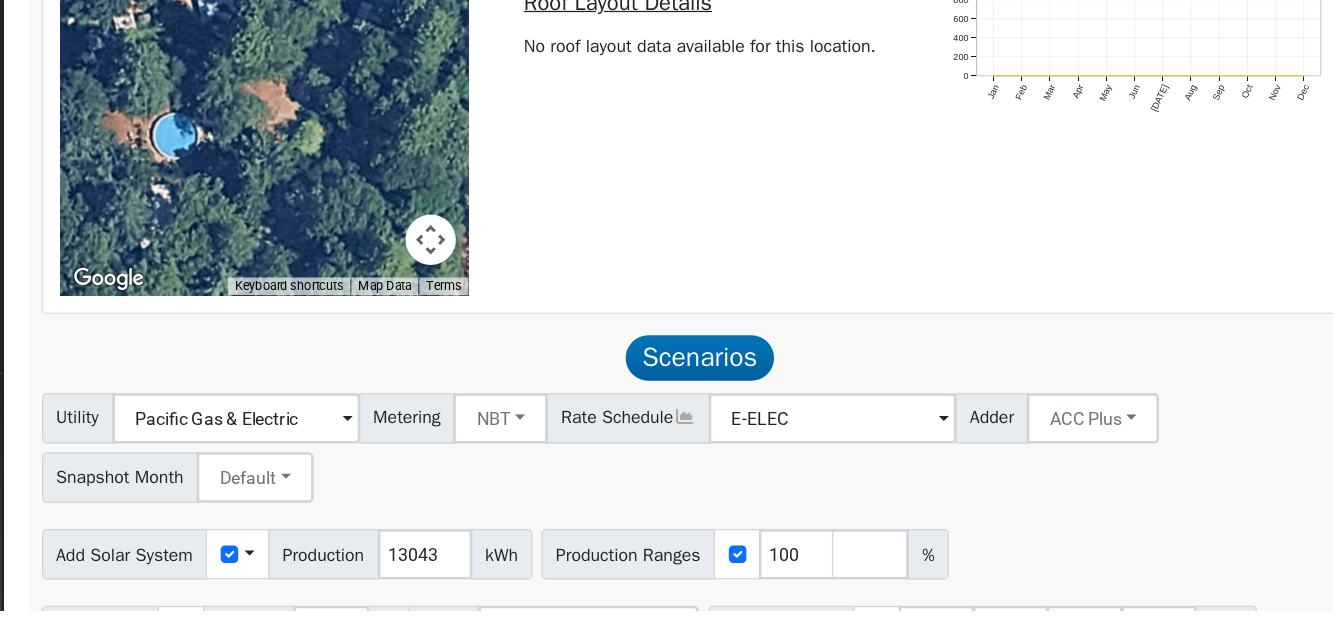 click on "Run Scenarios" at bounding box center (312, 695) 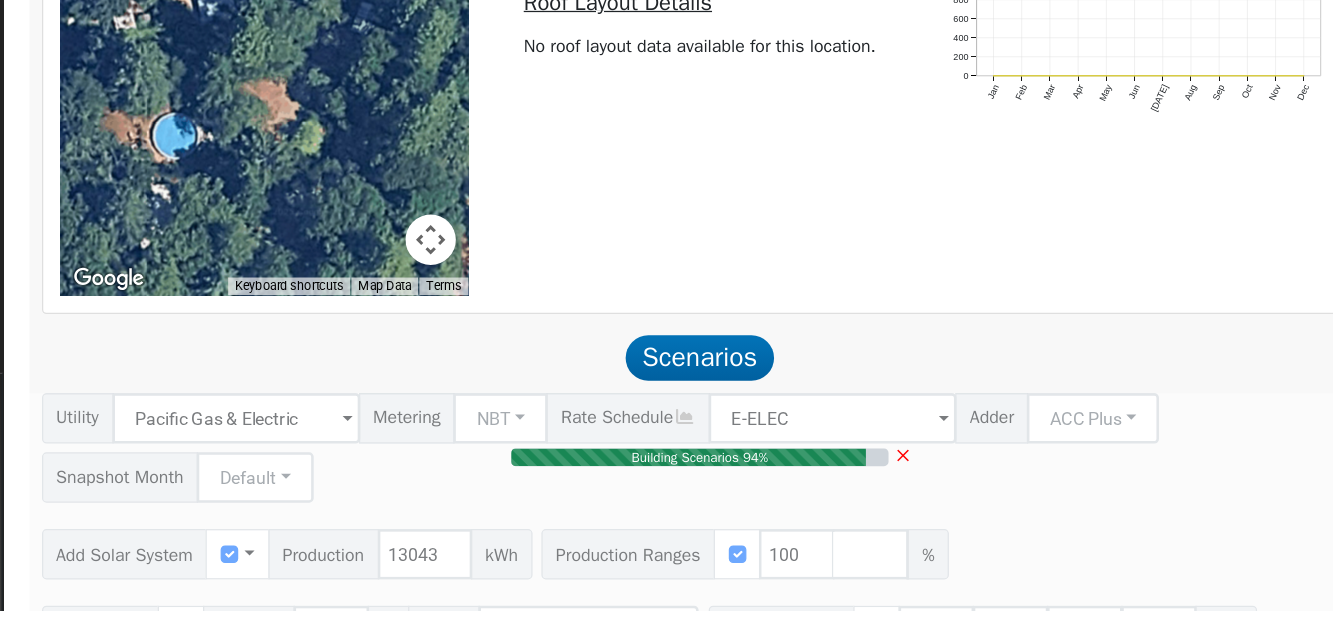 type on "8.7" 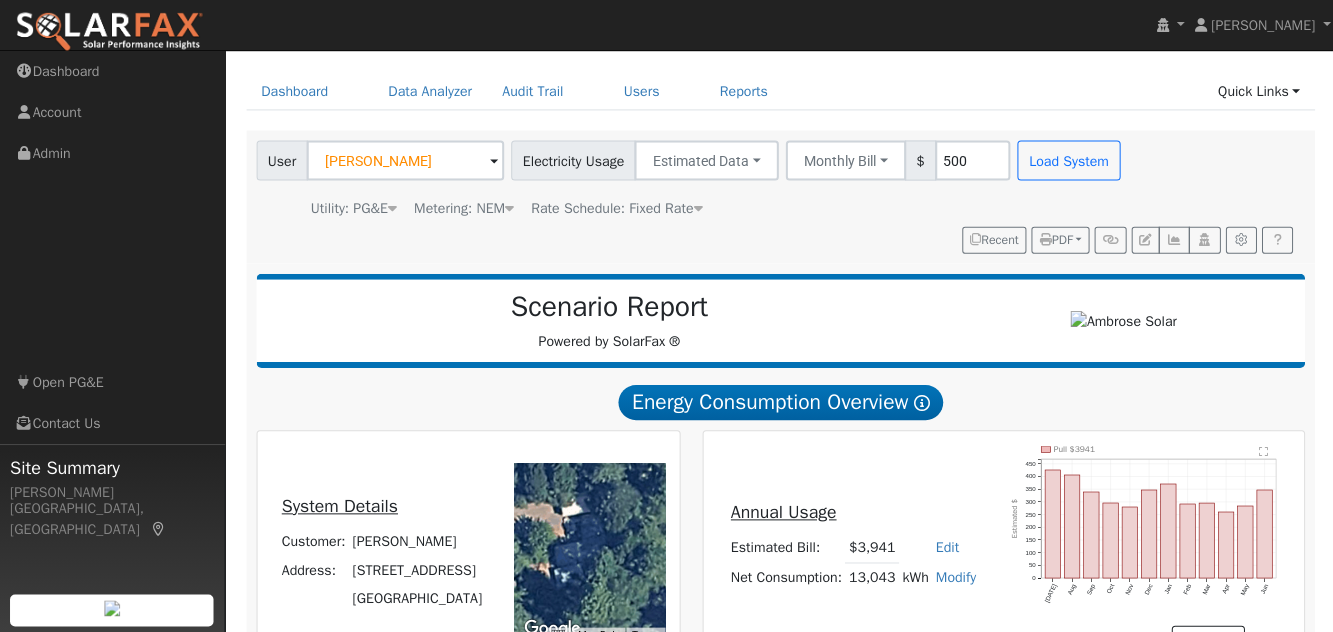 scroll, scrollTop: 0, scrollLeft: 0, axis: both 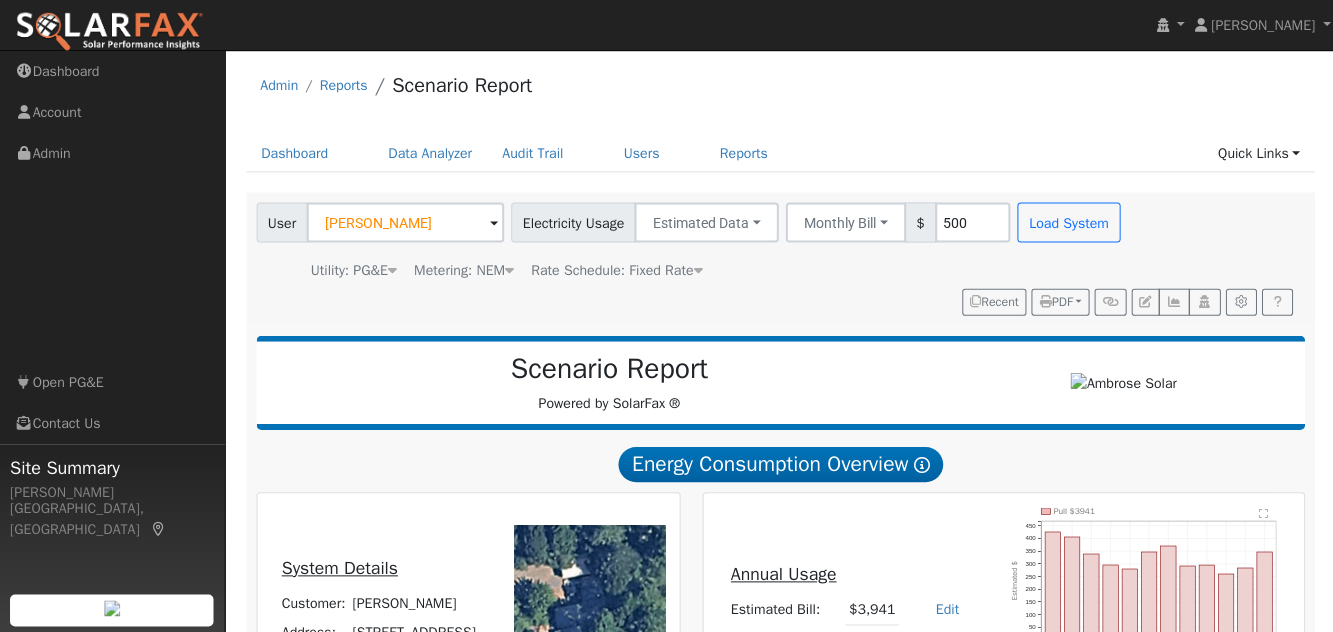 click on "Scenario Report  Powered by SolarFax ®   Energy Consumption Overview  Show Help  This analysis uses information about your recent energy consumption to recommend the ideal amount of battery storage based upon your need for energy bill savings and backup power.    You have provided your average monthly electric bill, which we are using to estimate your typical hourly consumption.  Your annual energy consumption is  13,043 kWh  and your estimated annual cost for this power is  $3,941 Your highest energy usage month is  July , and your lowest energy usage month is  April System Details Customer: [PERSON_NAME] Address: [STREET_ADDRESS] To navigate the map with touch gestures double-tap and hold your finger on the map, then drag the map. ← Move left → Move right ↑ Move up ↓ Move down + Zoom in - Zoom out Home Jump left by 75% End Jump right by 75% Page Up Jump up by 75% Page Down Jump down by 75% Map Data Imagery ©2025 Airbus, Maxar Technologies 10 m  Terms Report a map error $3,941" 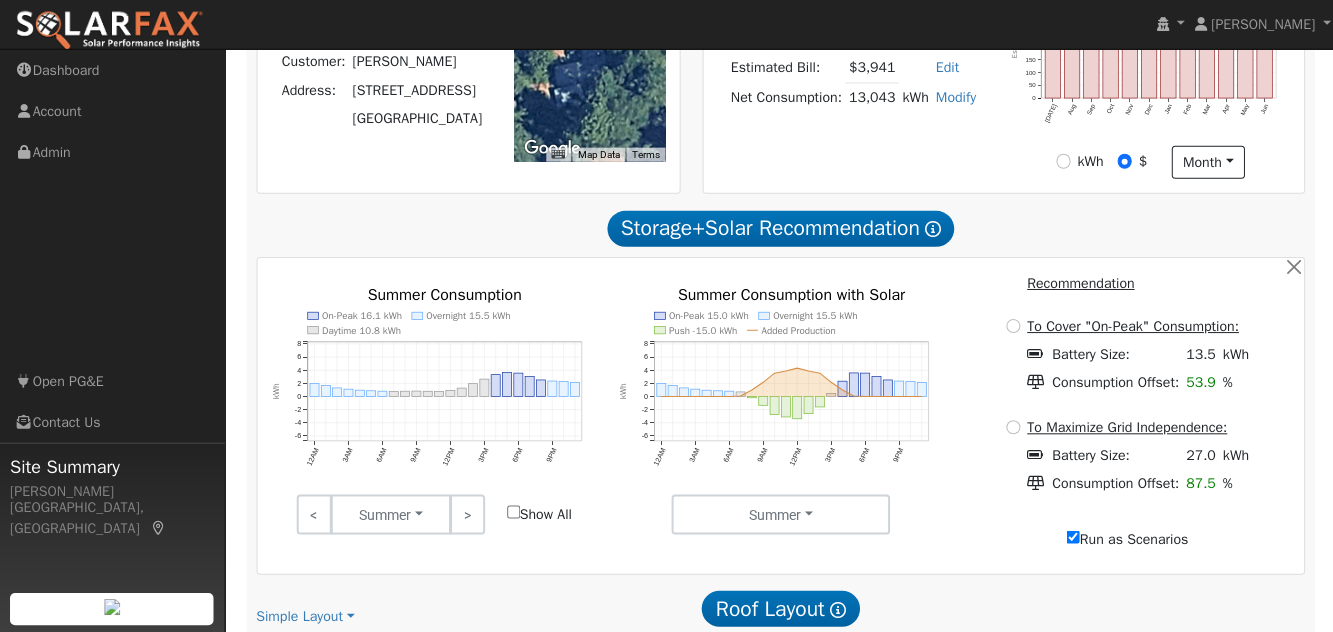 scroll, scrollTop: 547, scrollLeft: 0, axis: vertical 